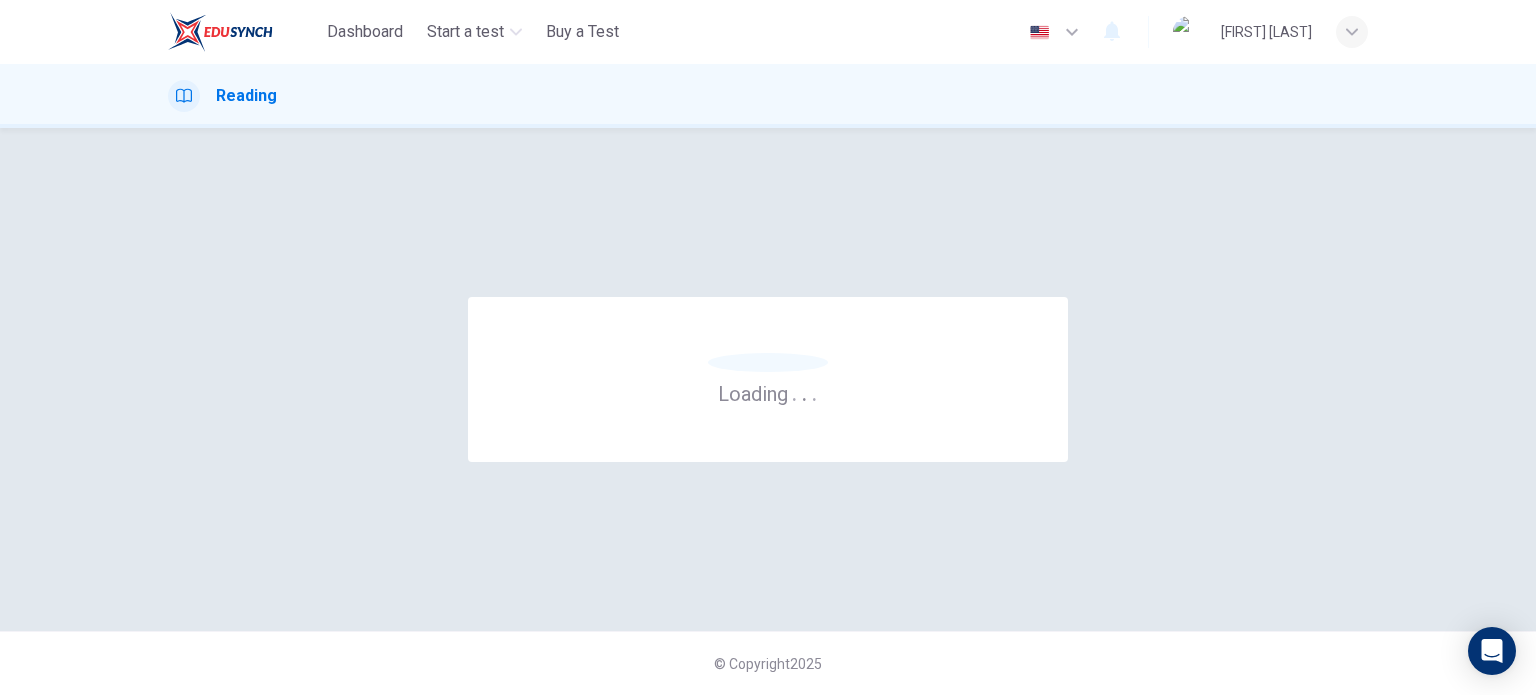 scroll, scrollTop: 0, scrollLeft: 0, axis: both 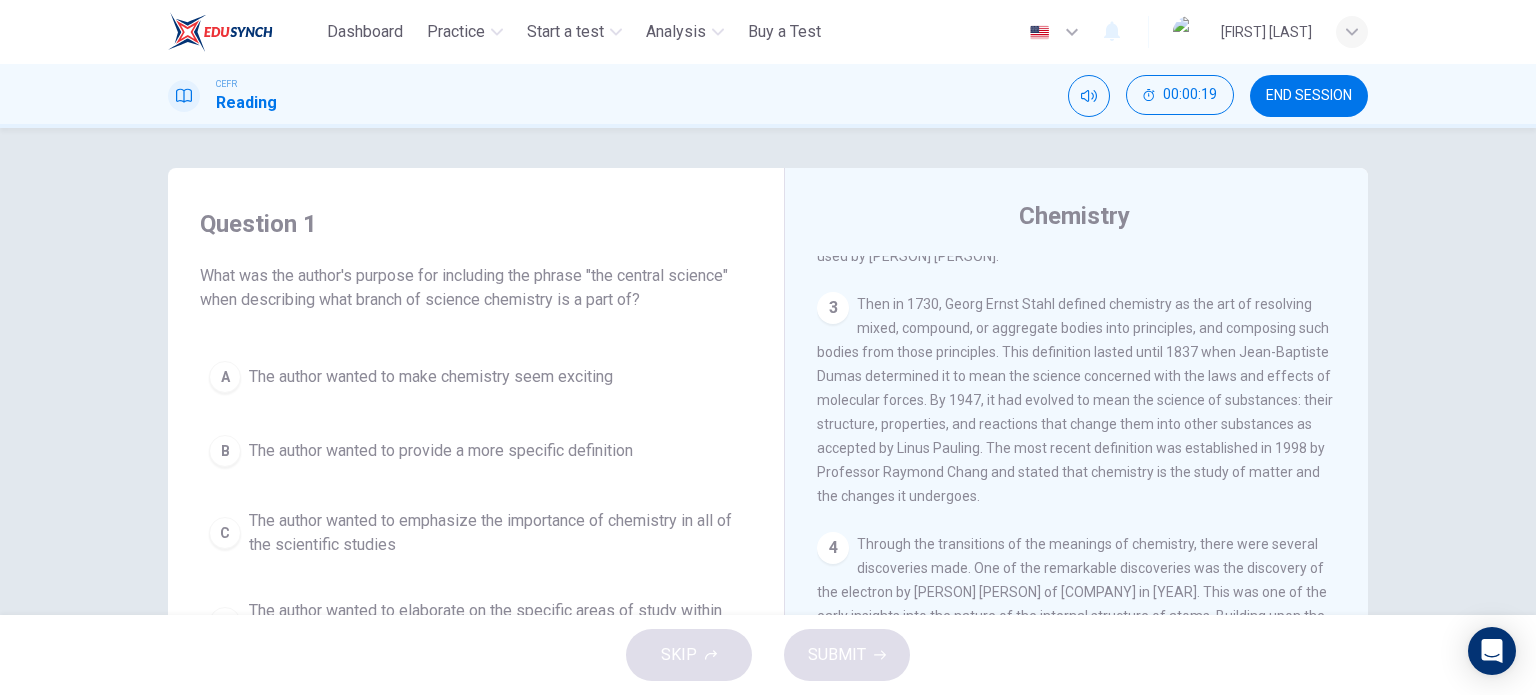 drag, startPoint x: 1079, startPoint y: 330, endPoint x: 1132, endPoint y: 414, distance: 99.32271 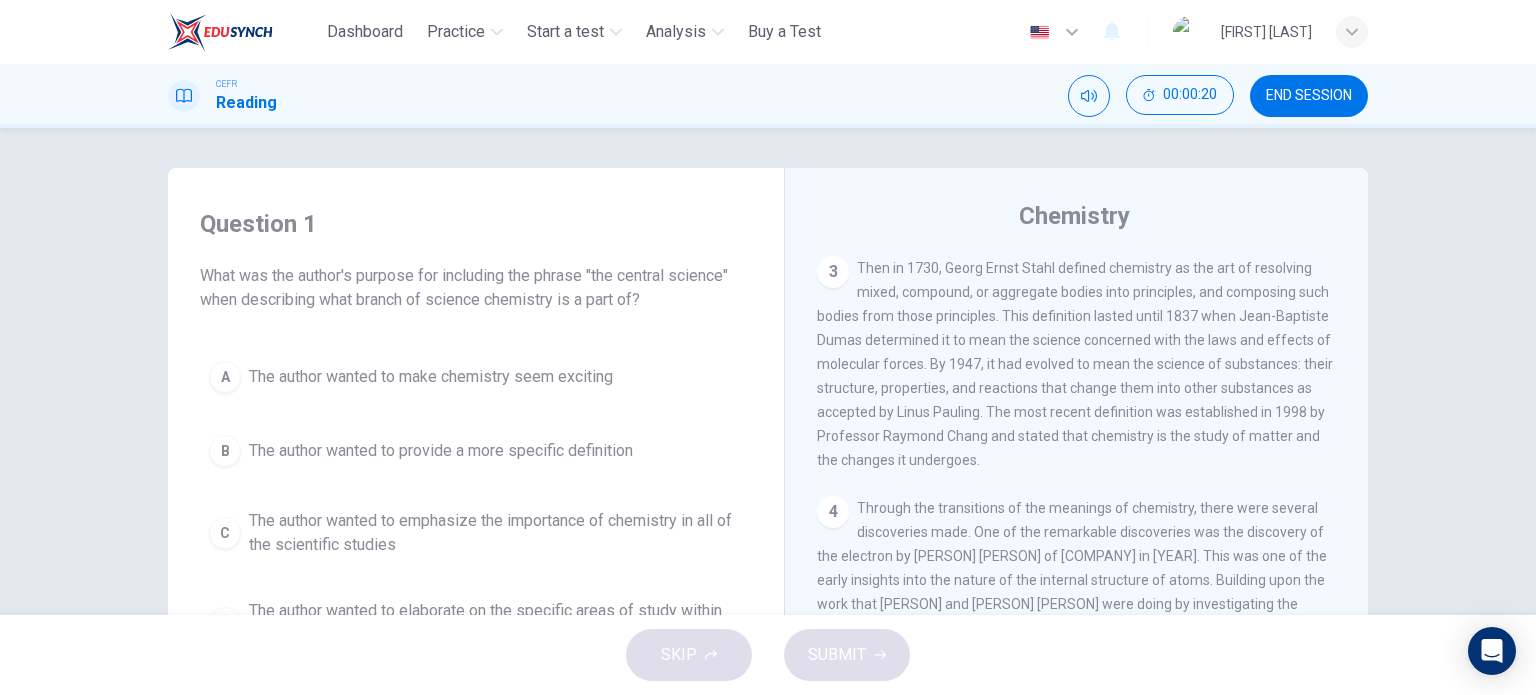 scroll, scrollTop: 380, scrollLeft: 0, axis: vertical 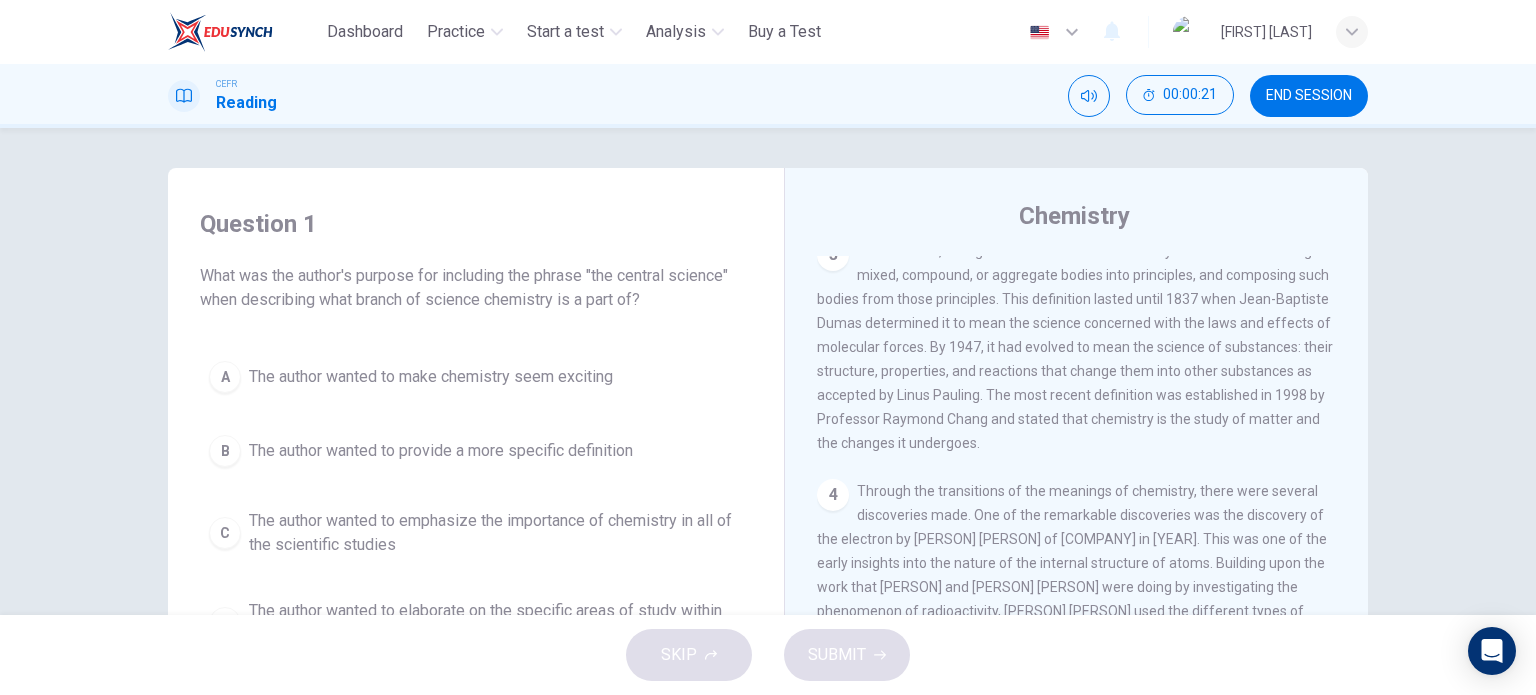 drag, startPoint x: 908, startPoint y: 359, endPoint x: 966, endPoint y: 385, distance: 63.560993 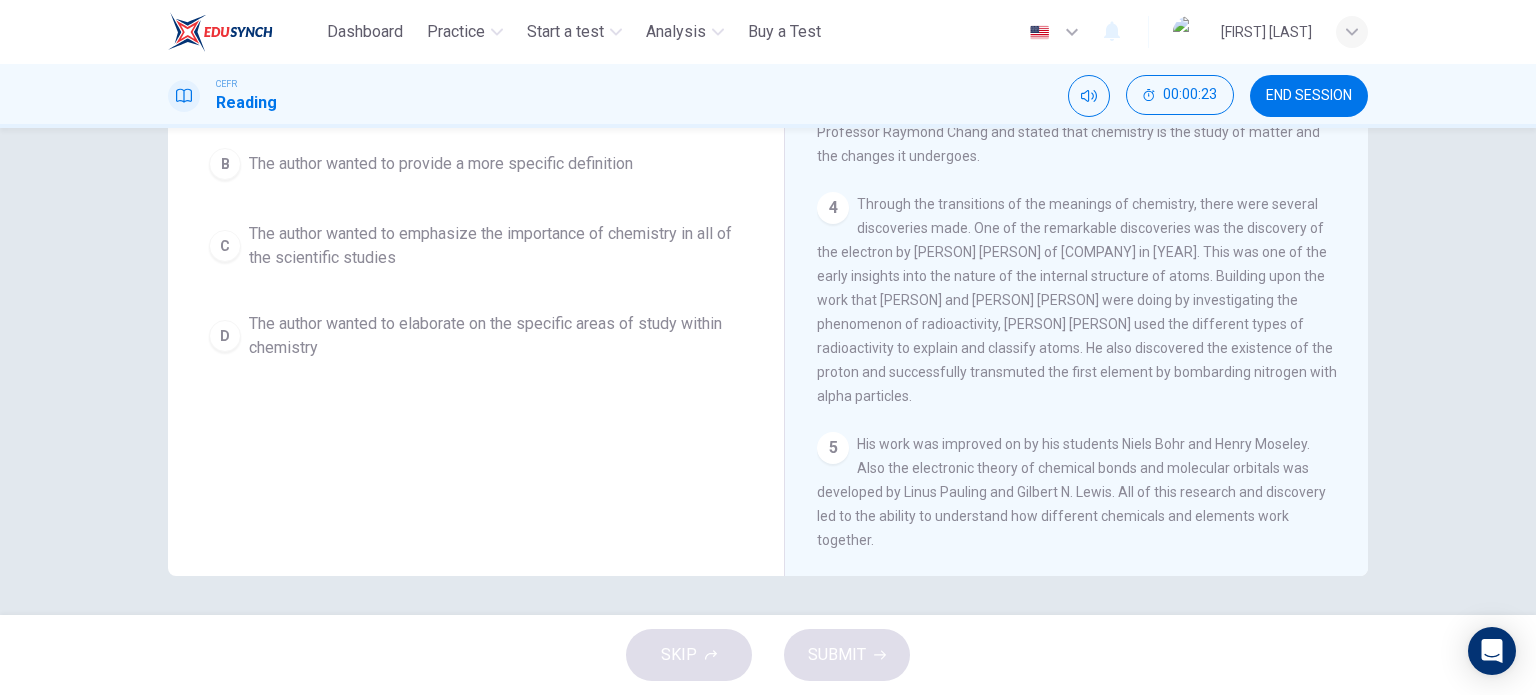 scroll, scrollTop: 288, scrollLeft: 0, axis: vertical 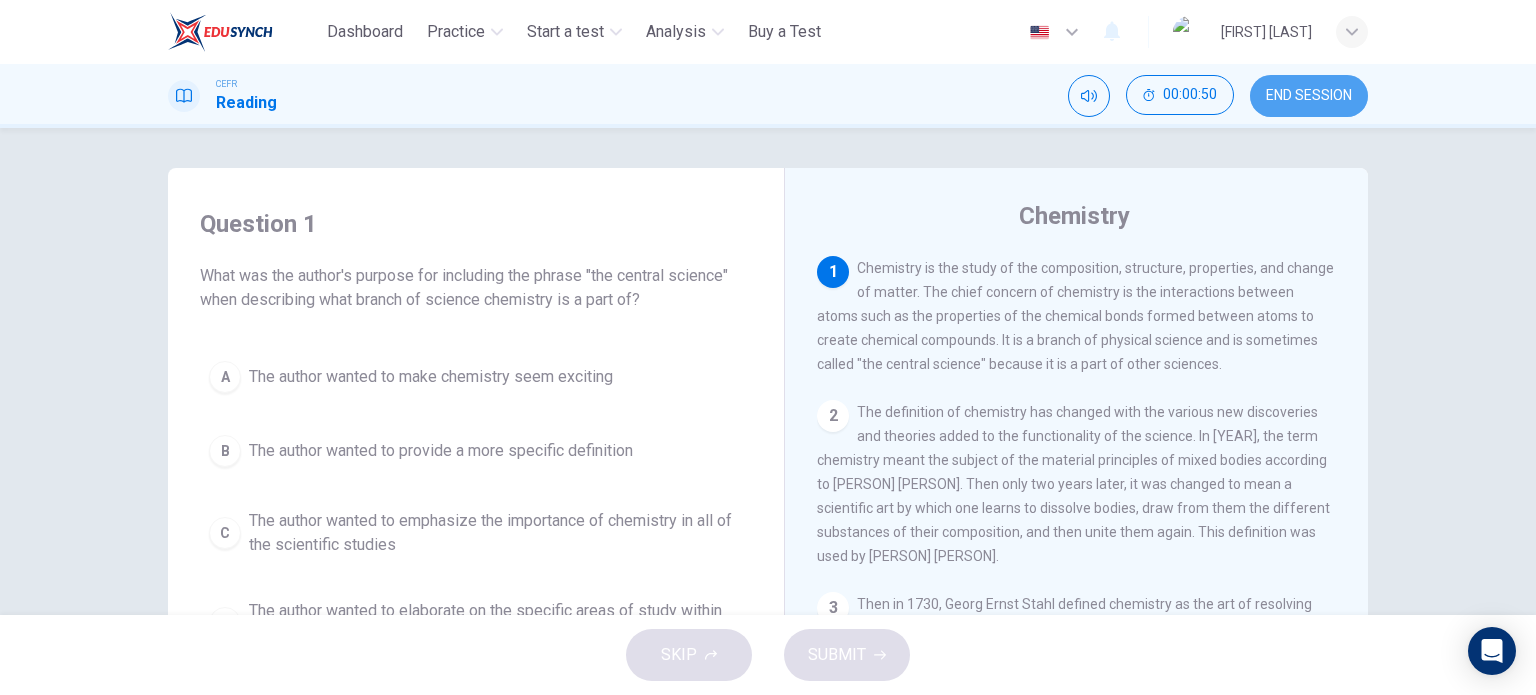 click on "END SESSION" at bounding box center (1309, 96) 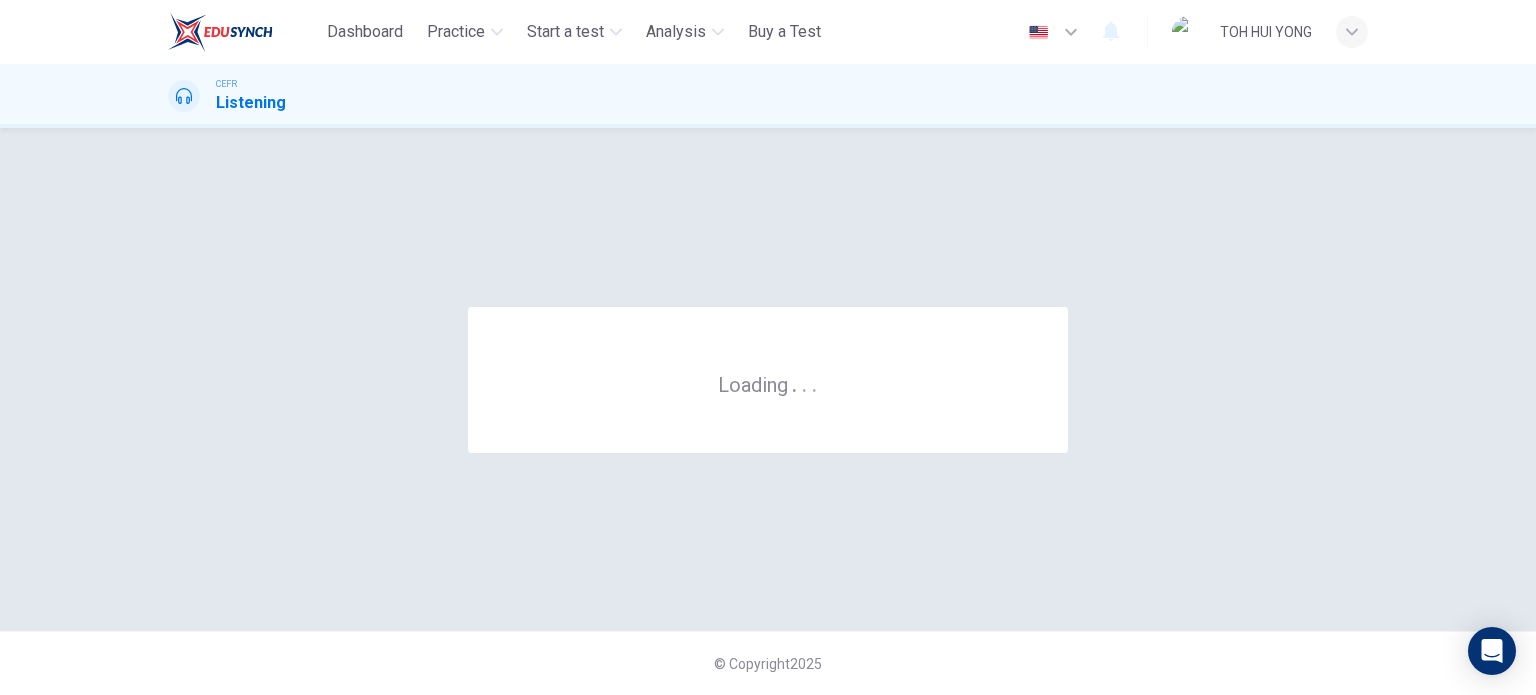 scroll, scrollTop: 0, scrollLeft: 0, axis: both 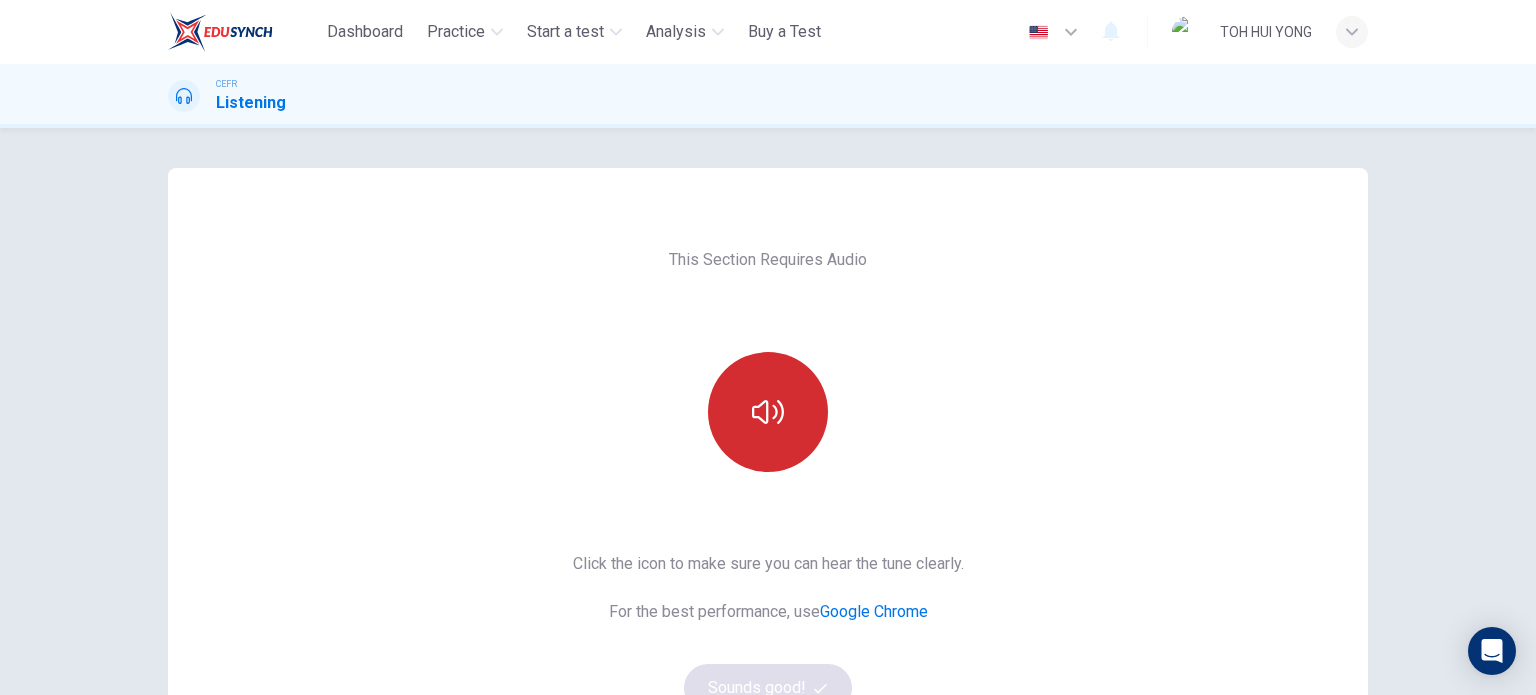click at bounding box center (768, 412) 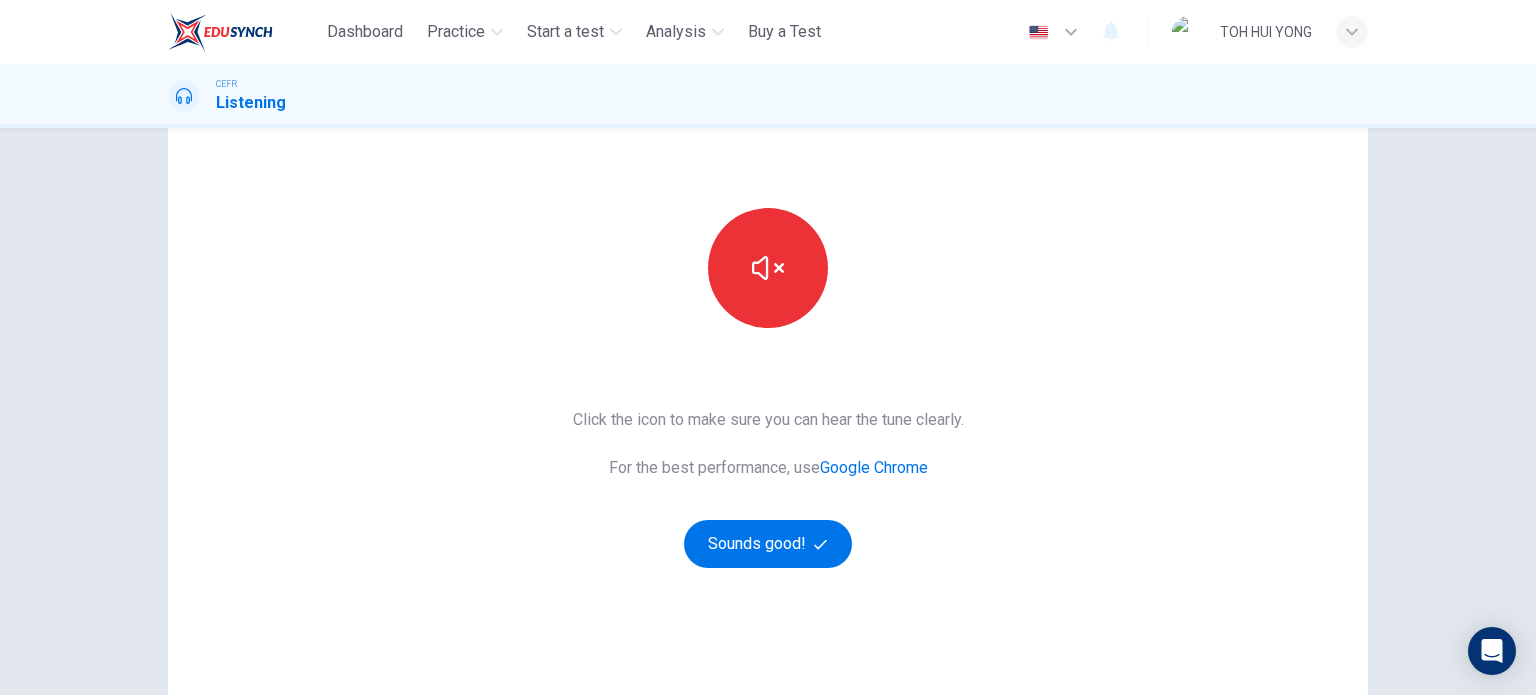 scroll, scrollTop: 200, scrollLeft: 0, axis: vertical 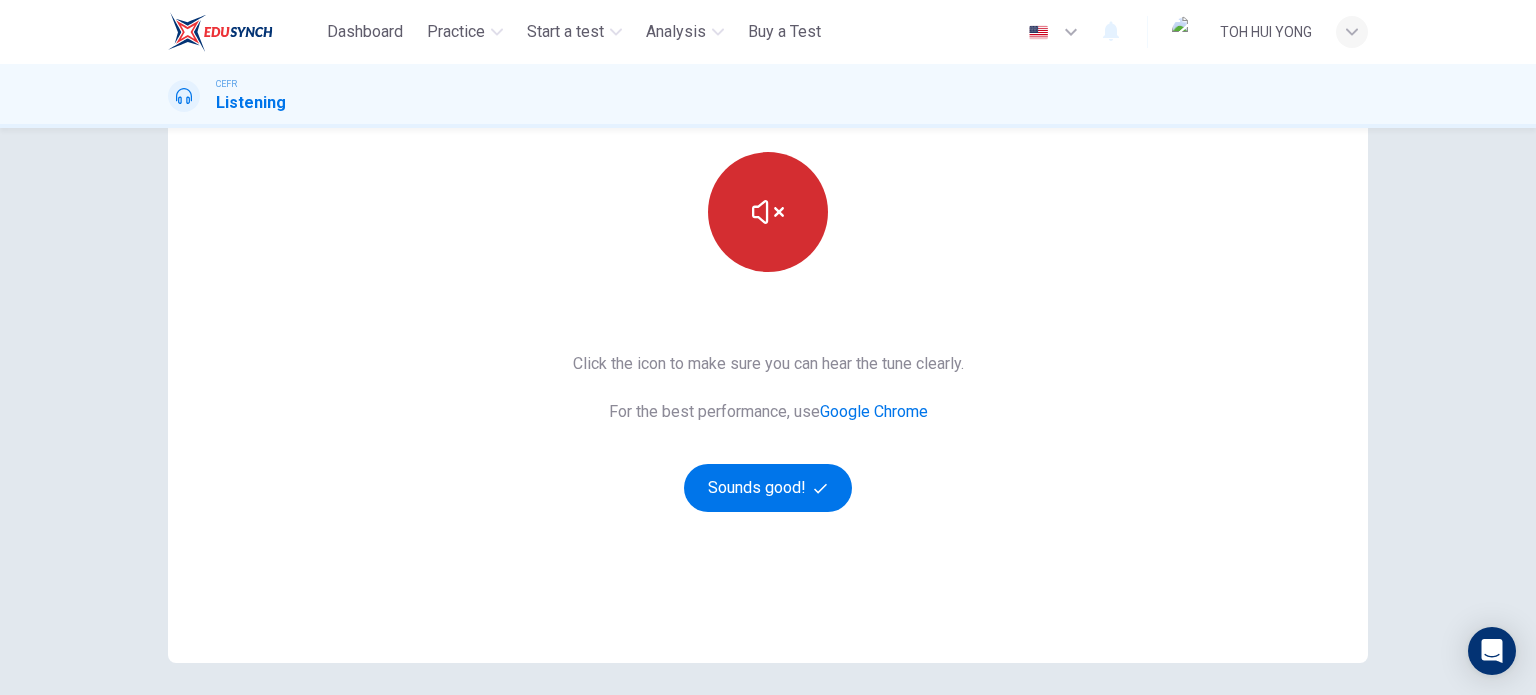 click at bounding box center (768, 212) 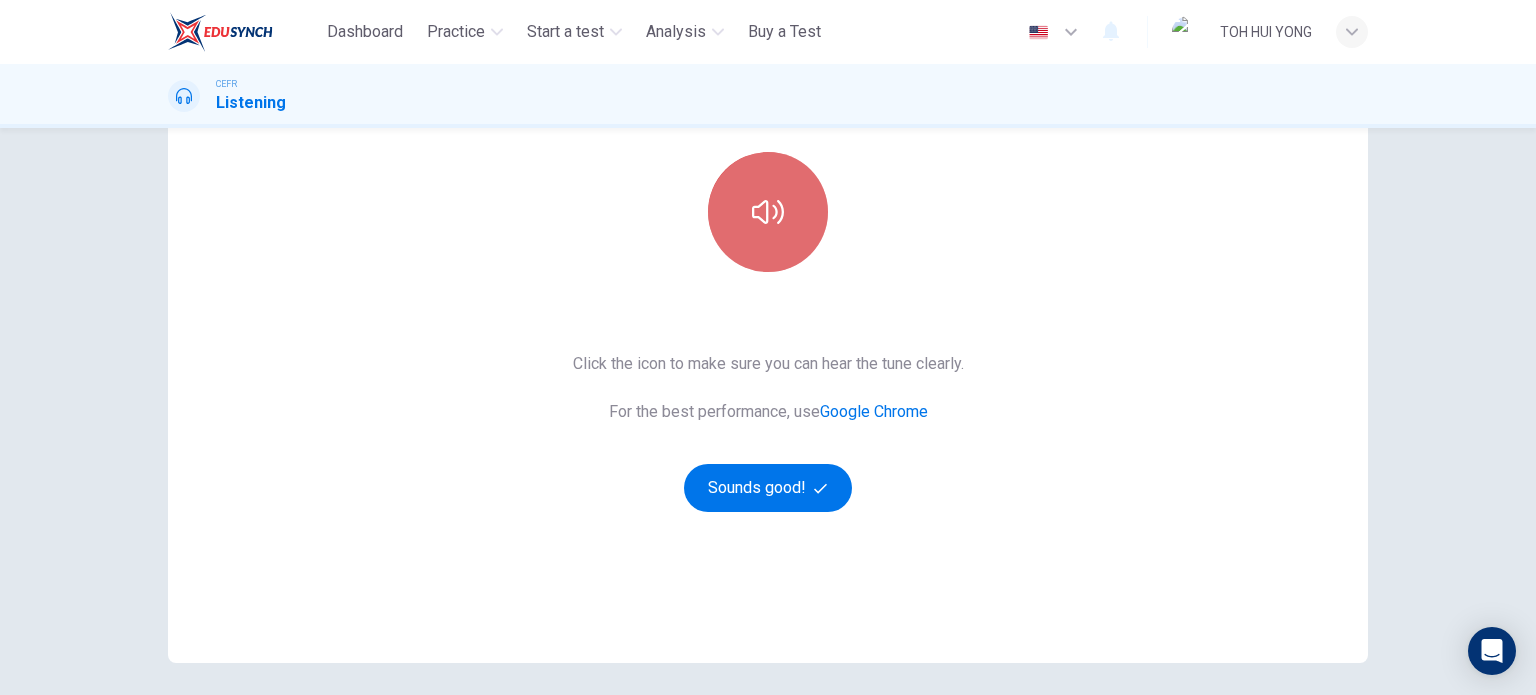 click at bounding box center [768, 212] 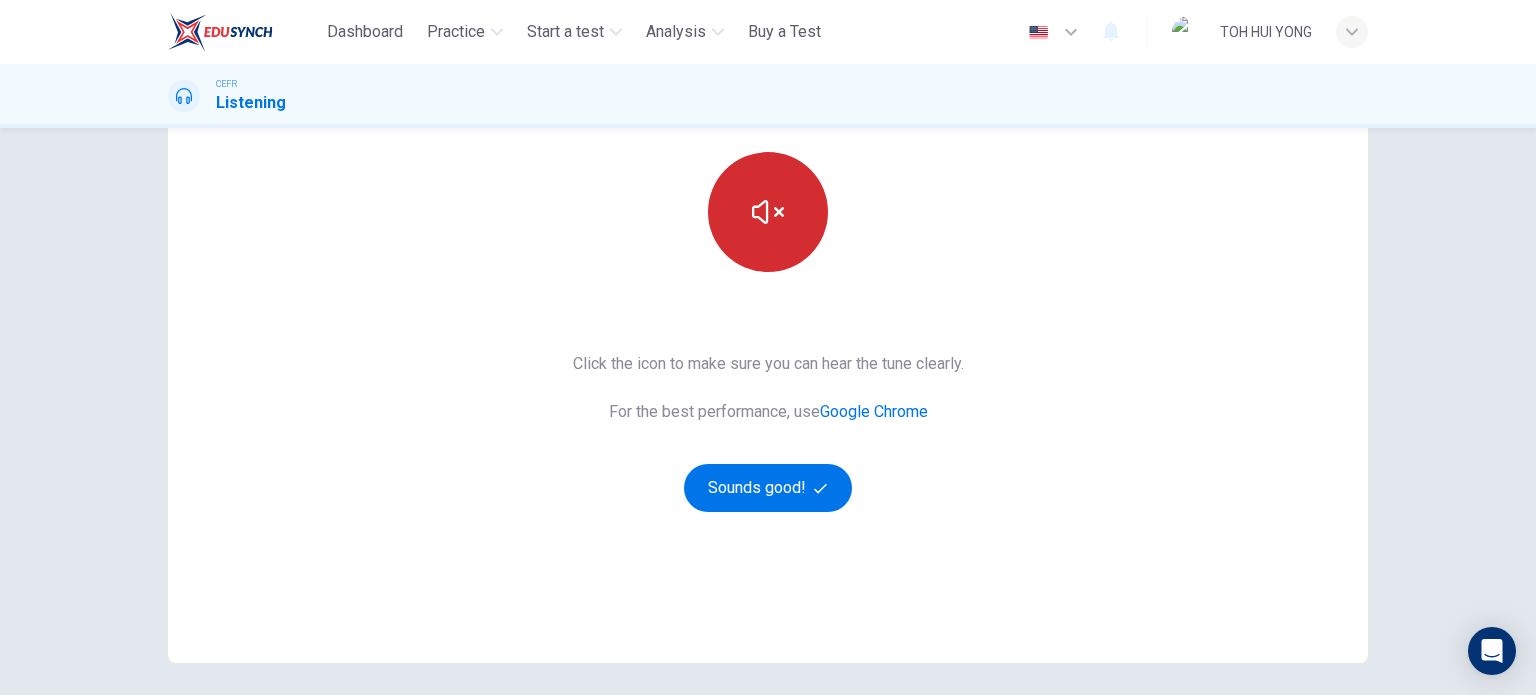 click at bounding box center (768, 212) 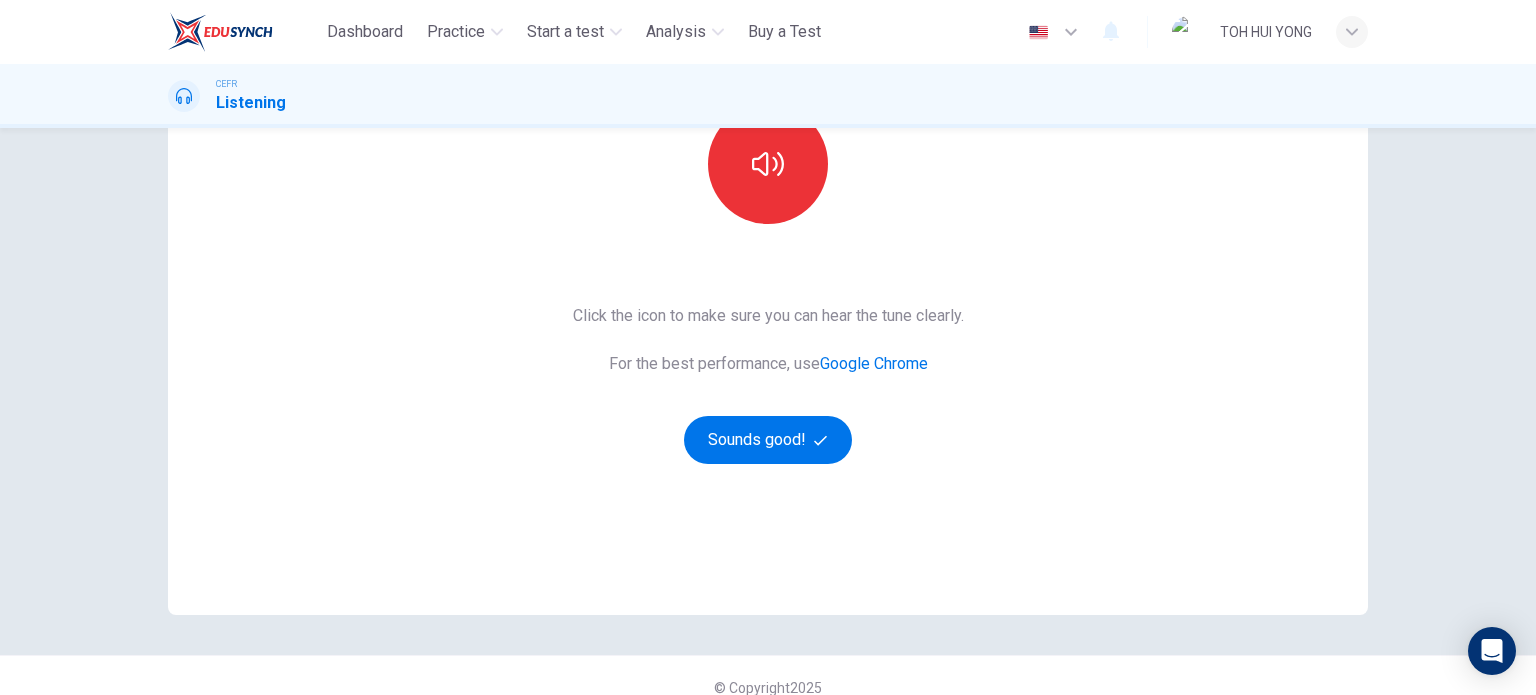 scroll, scrollTop: 272, scrollLeft: 0, axis: vertical 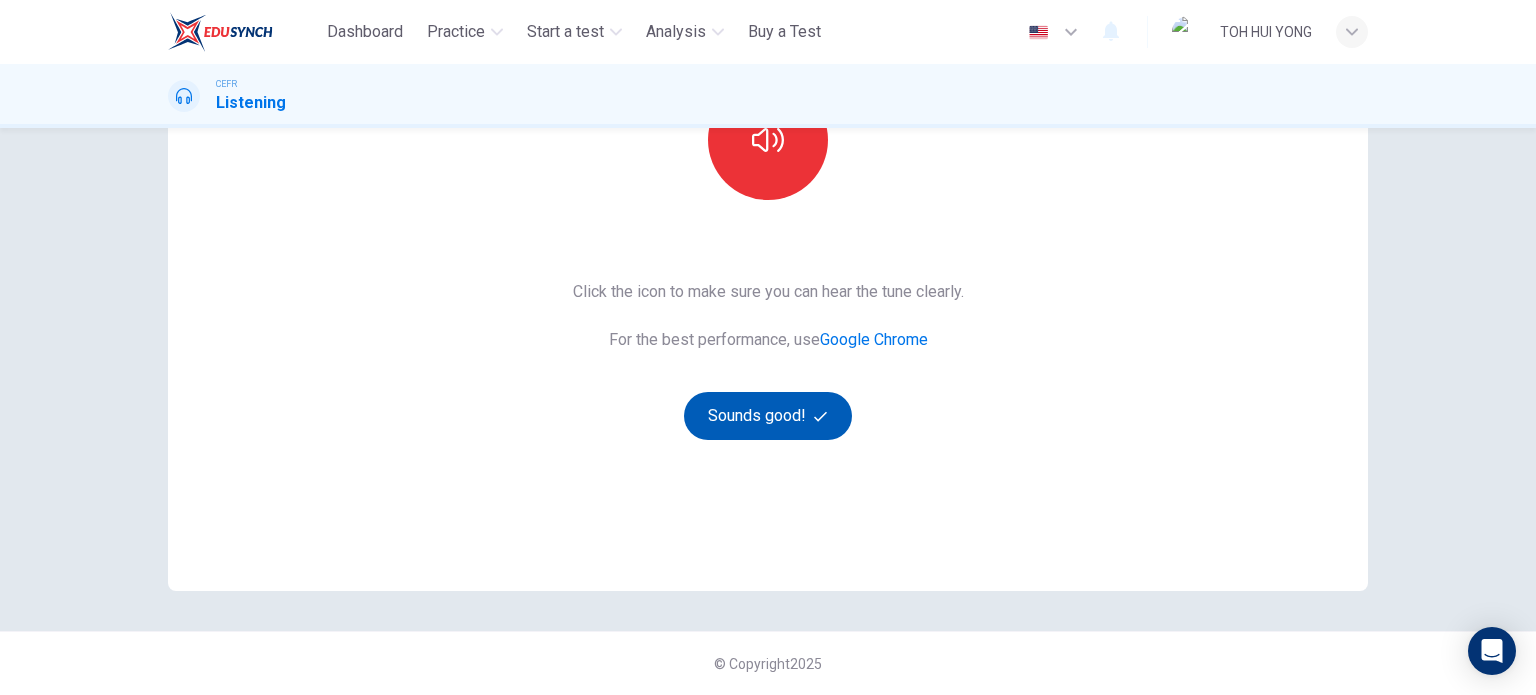 click on "Sounds good!" at bounding box center (768, 416) 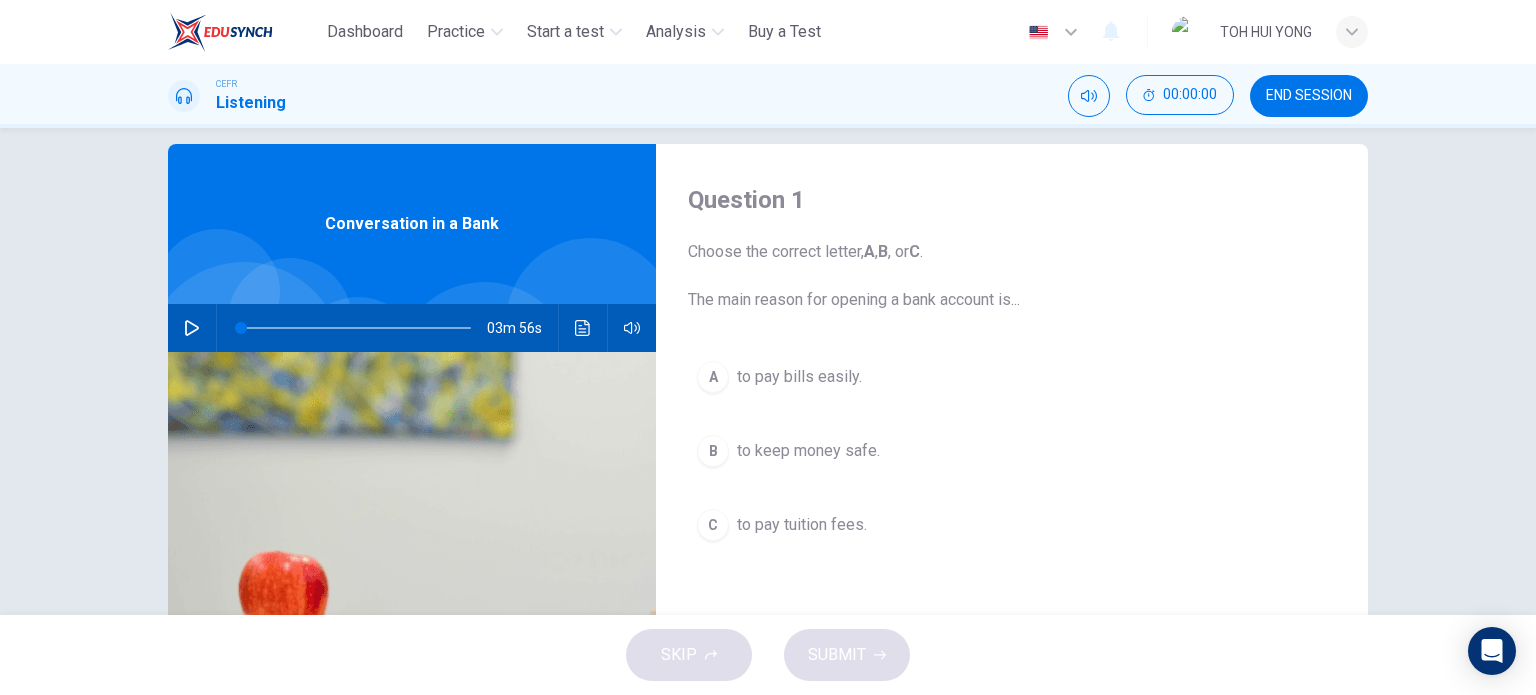 scroll, scrollTop: 0, scrollLeft: 0, axis: both 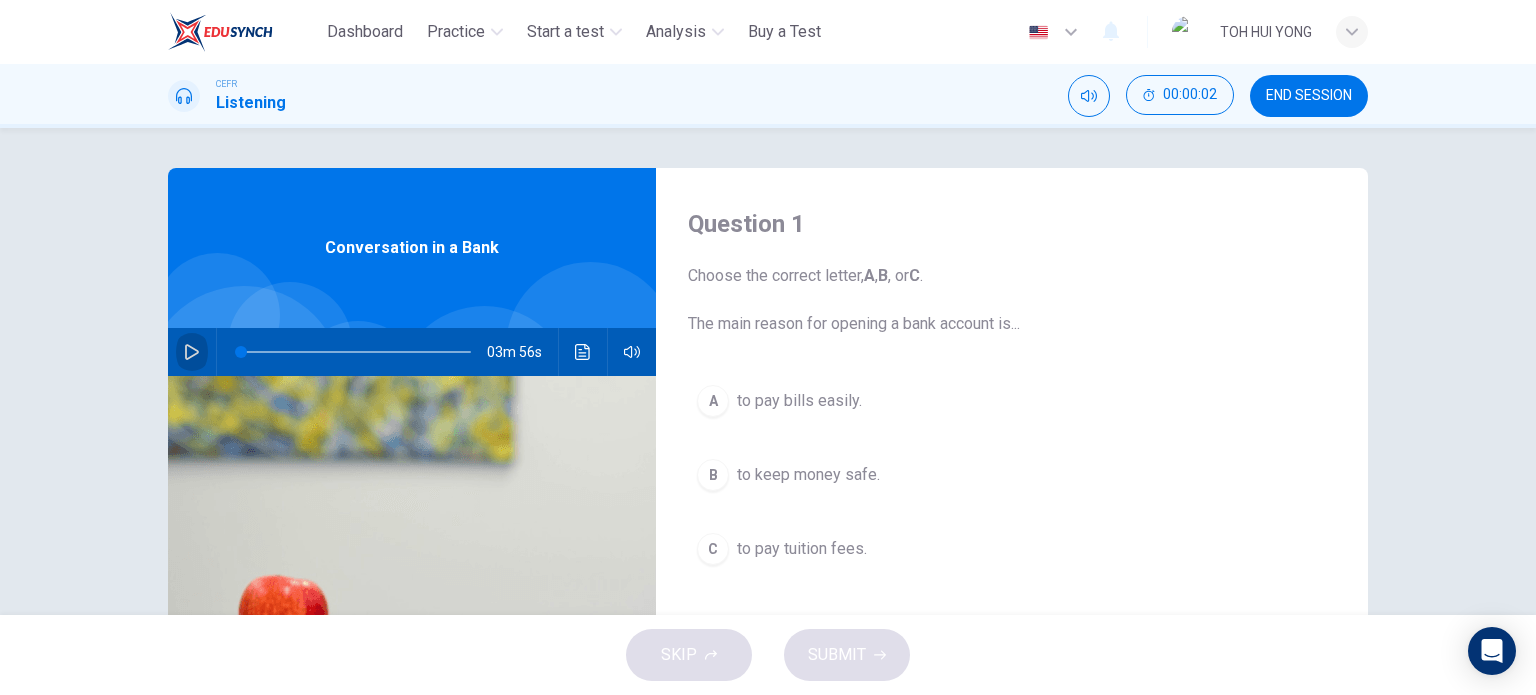 click at bounding box center [192, 352] 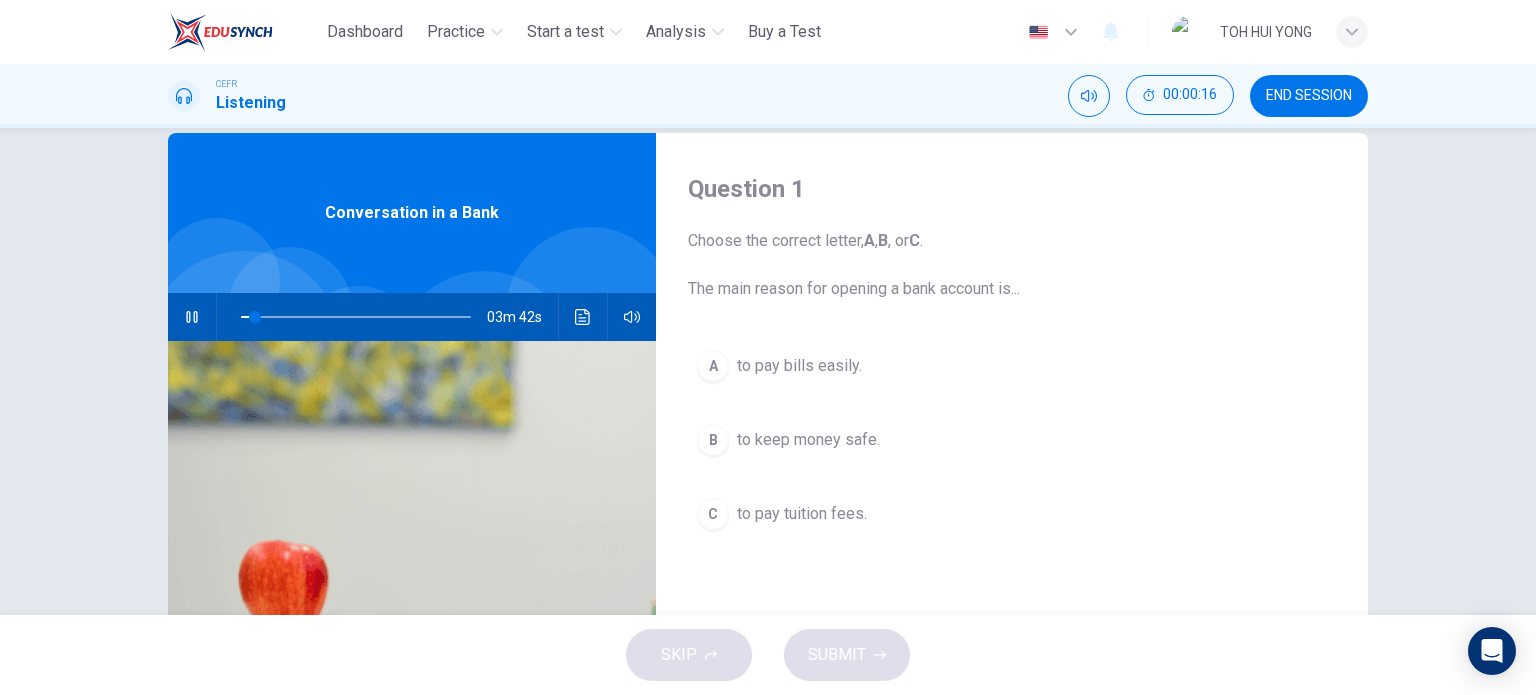 scroll, scrollTop: 0, scrollLeft: 0, axis: both 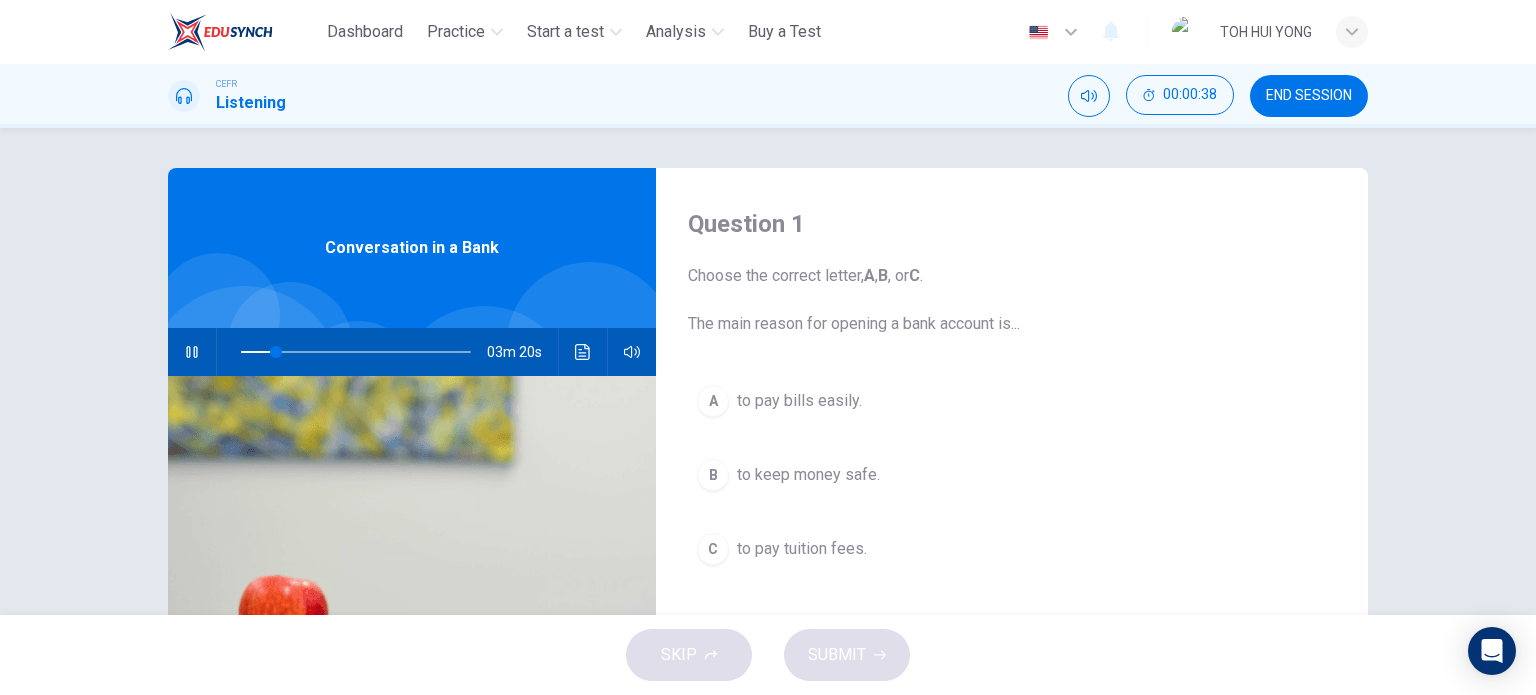 click on "A" at bounding box center [713, 401] 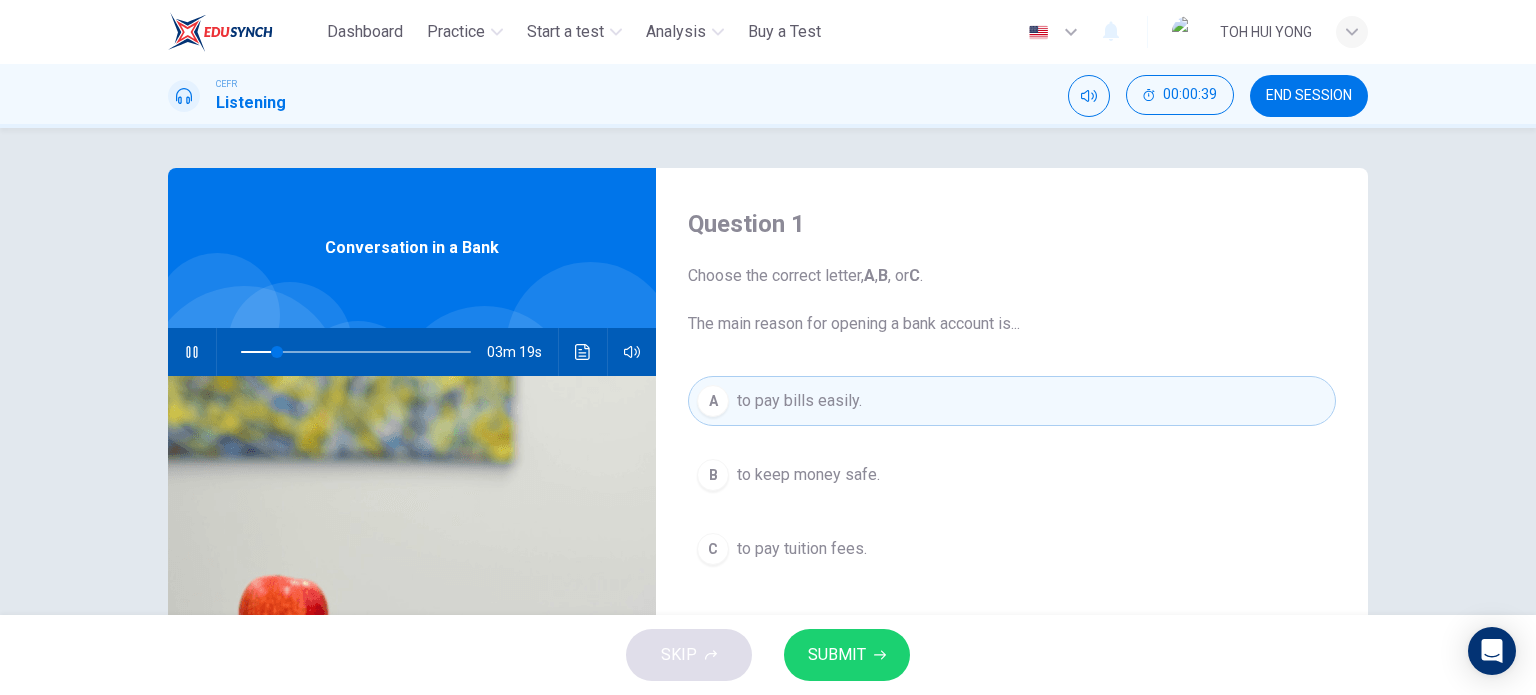 click on "SUBMIT" at bounding box center (847, 655) 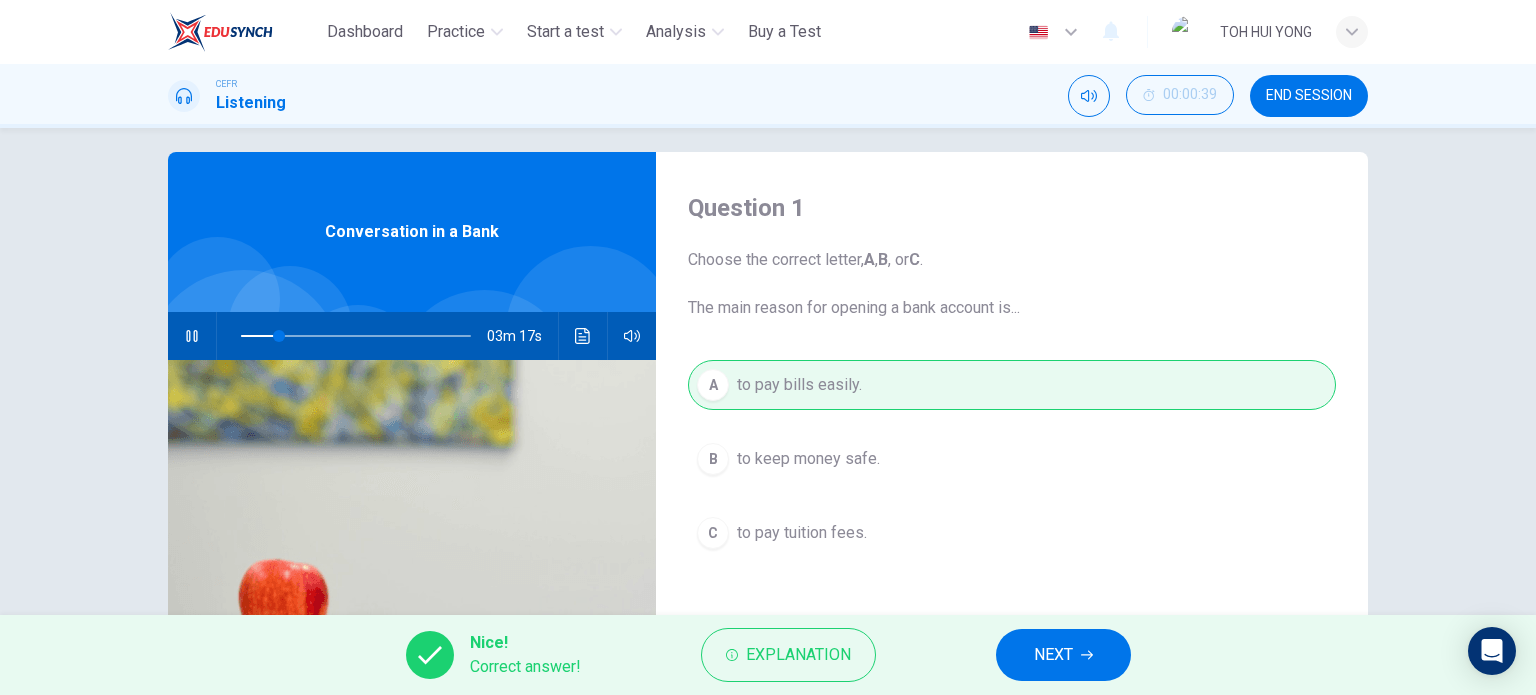 scroll, scrollTop: 0, scrollLeft: 0, axis: both 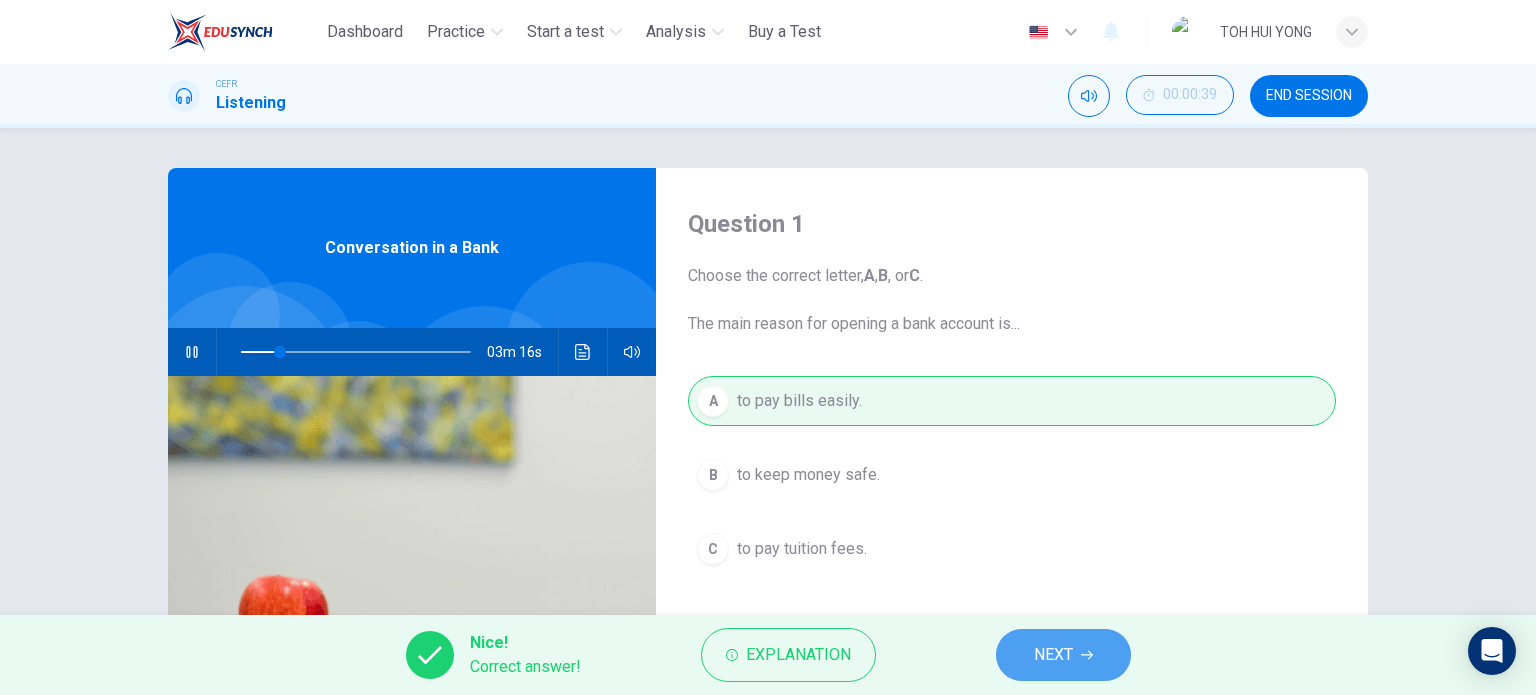 click on "NEXT" at bounding box center (1053, 655) 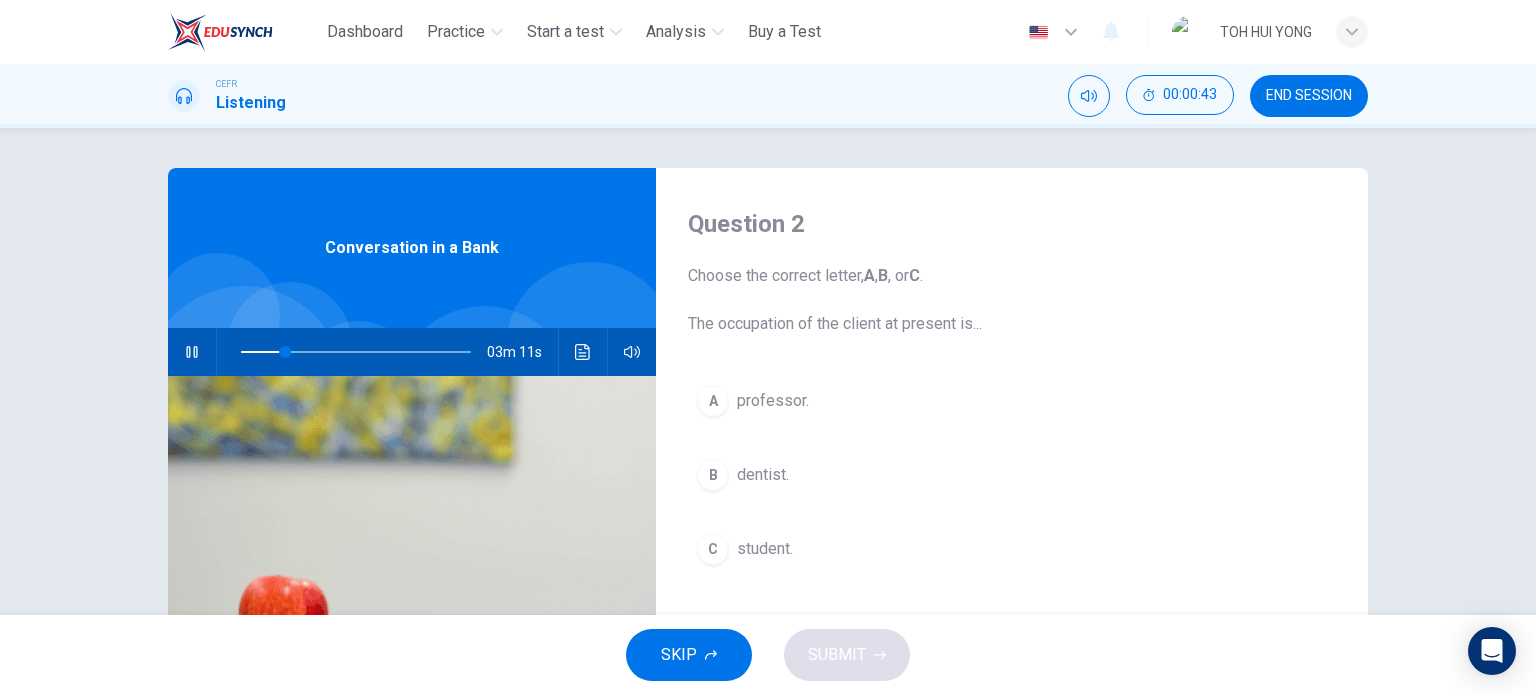 click on "B" at bounding box center (713, 401) 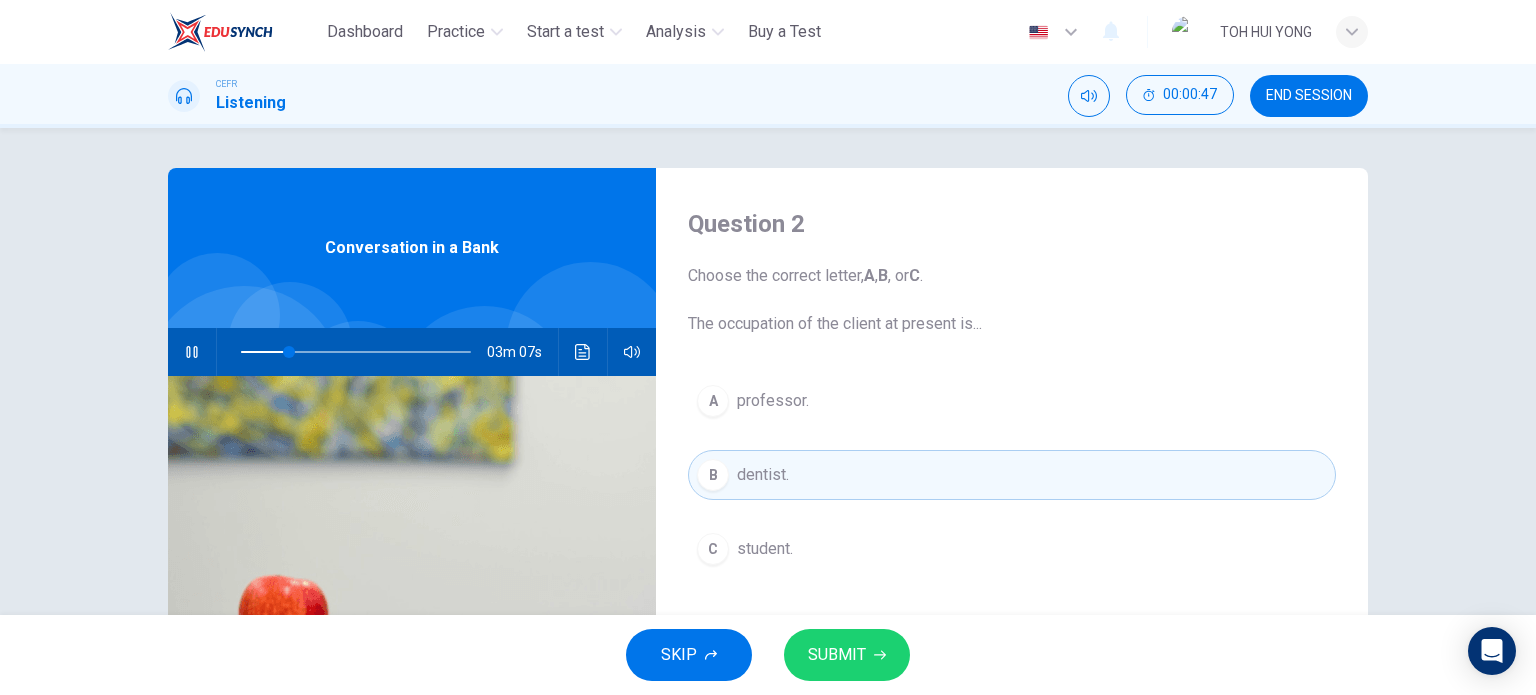 click at bounding box center (880, 655) 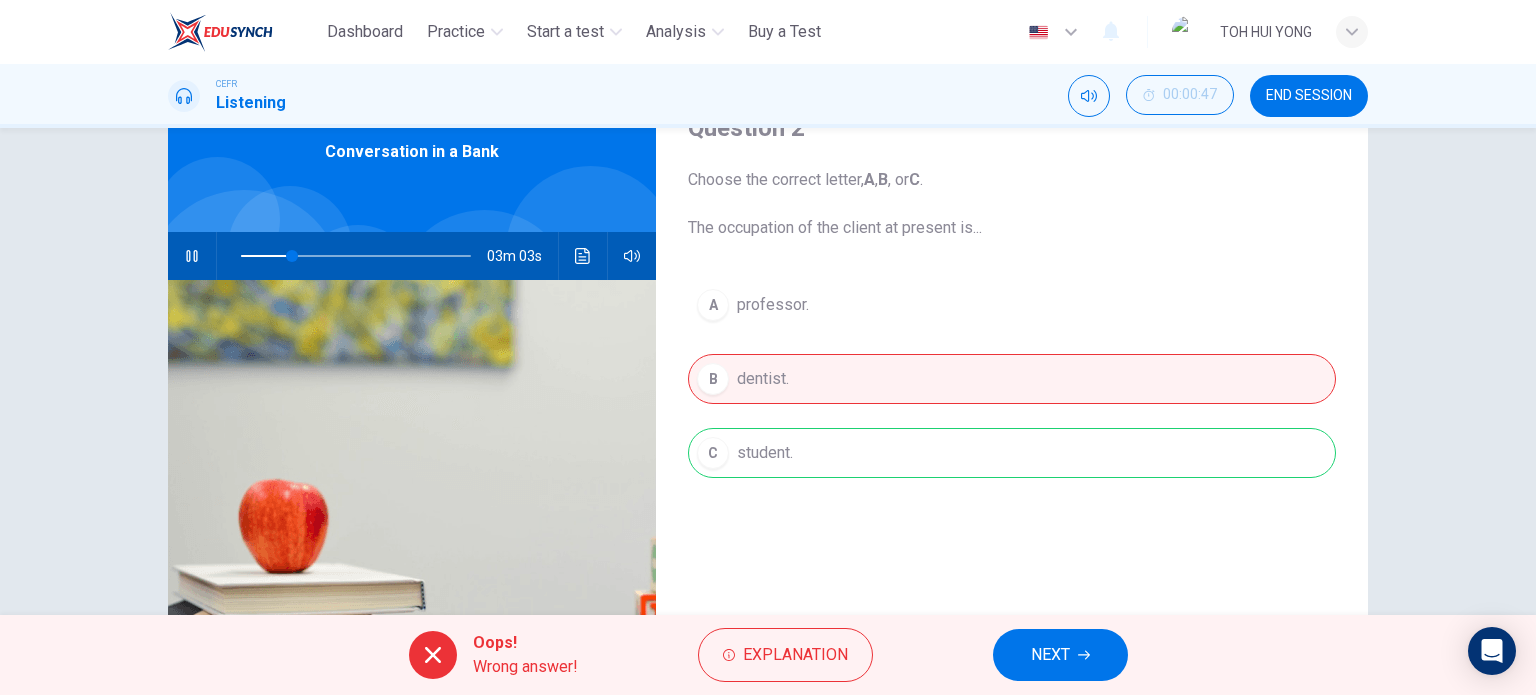 scroll, scrollTop: 100, scrollLeft: 0, axis: vertical 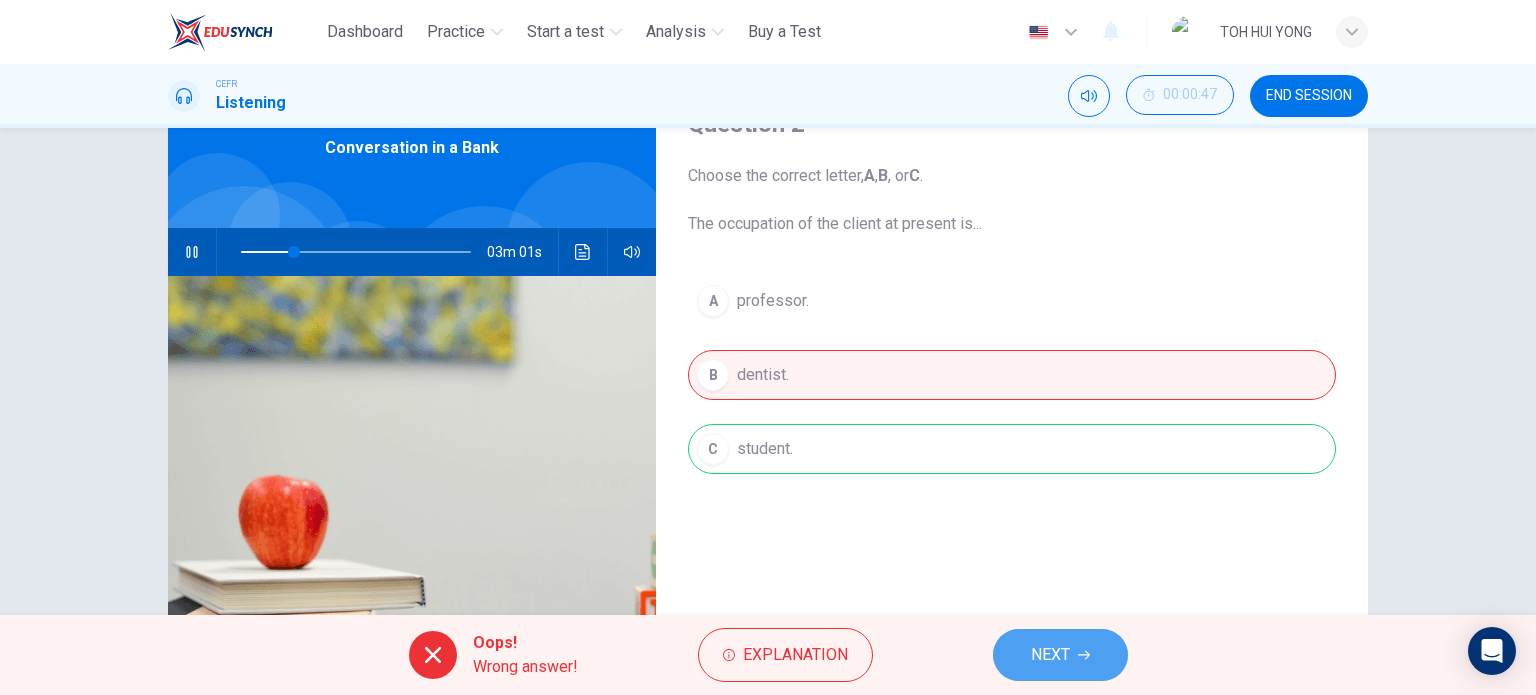 click on "NEXT" at bounding box center [1060, 655] 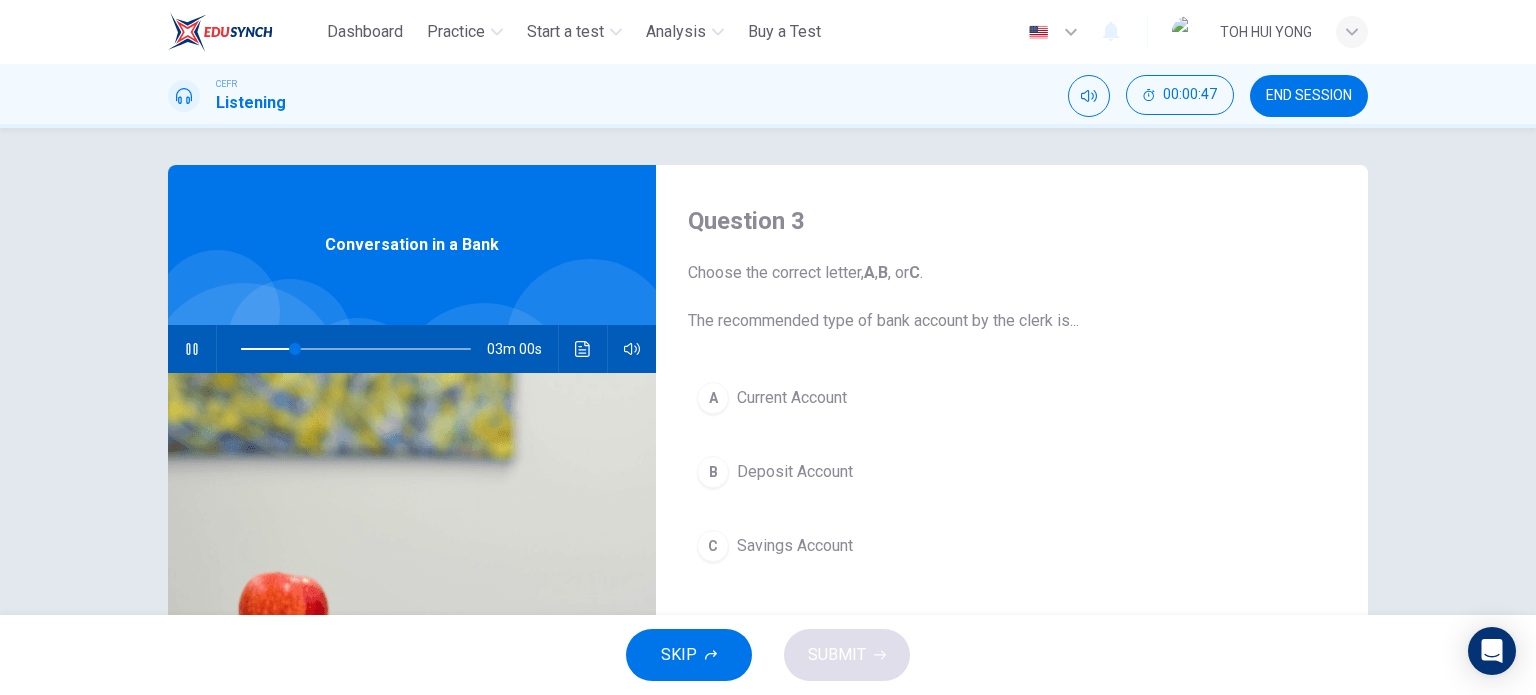 scroll, scrollTop: 0, scrollLeft: 0, axis: both 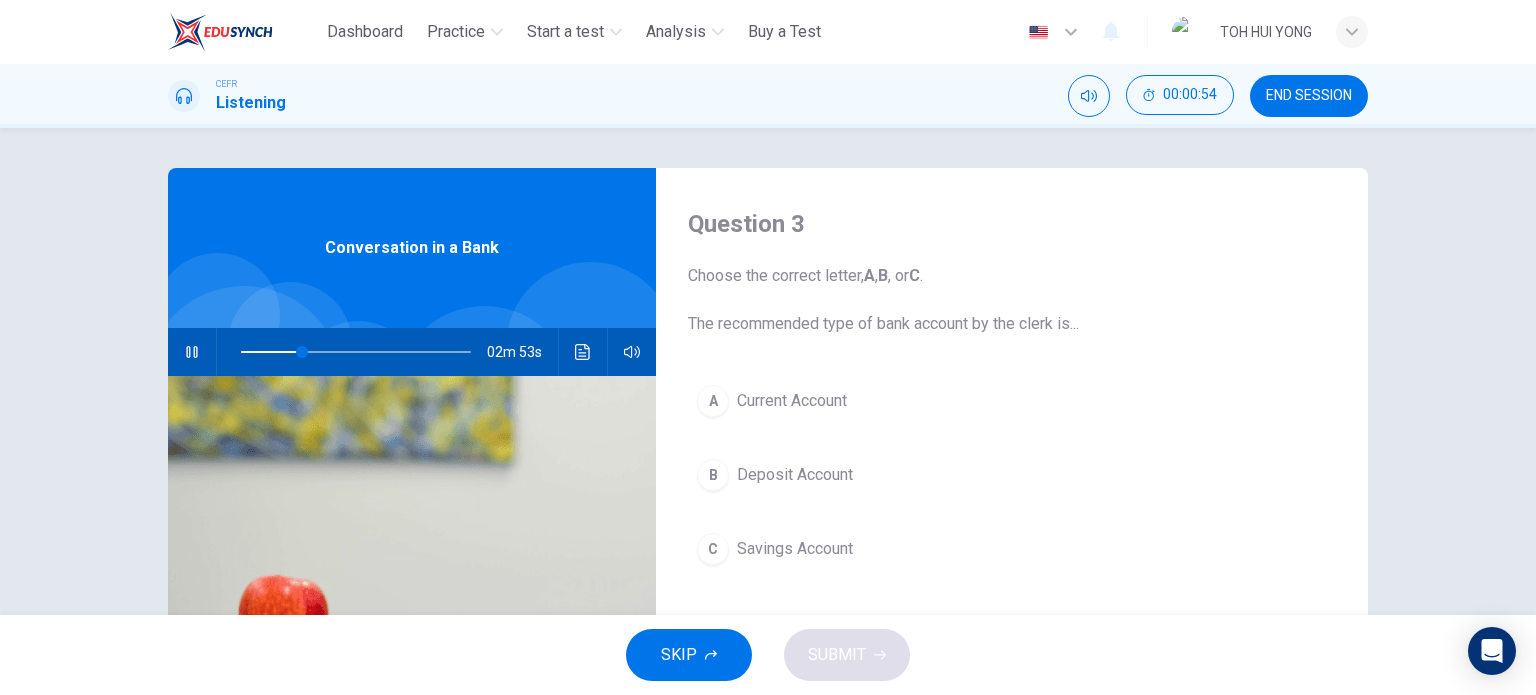 click on "Current Account" at bounding box center (792, 401) 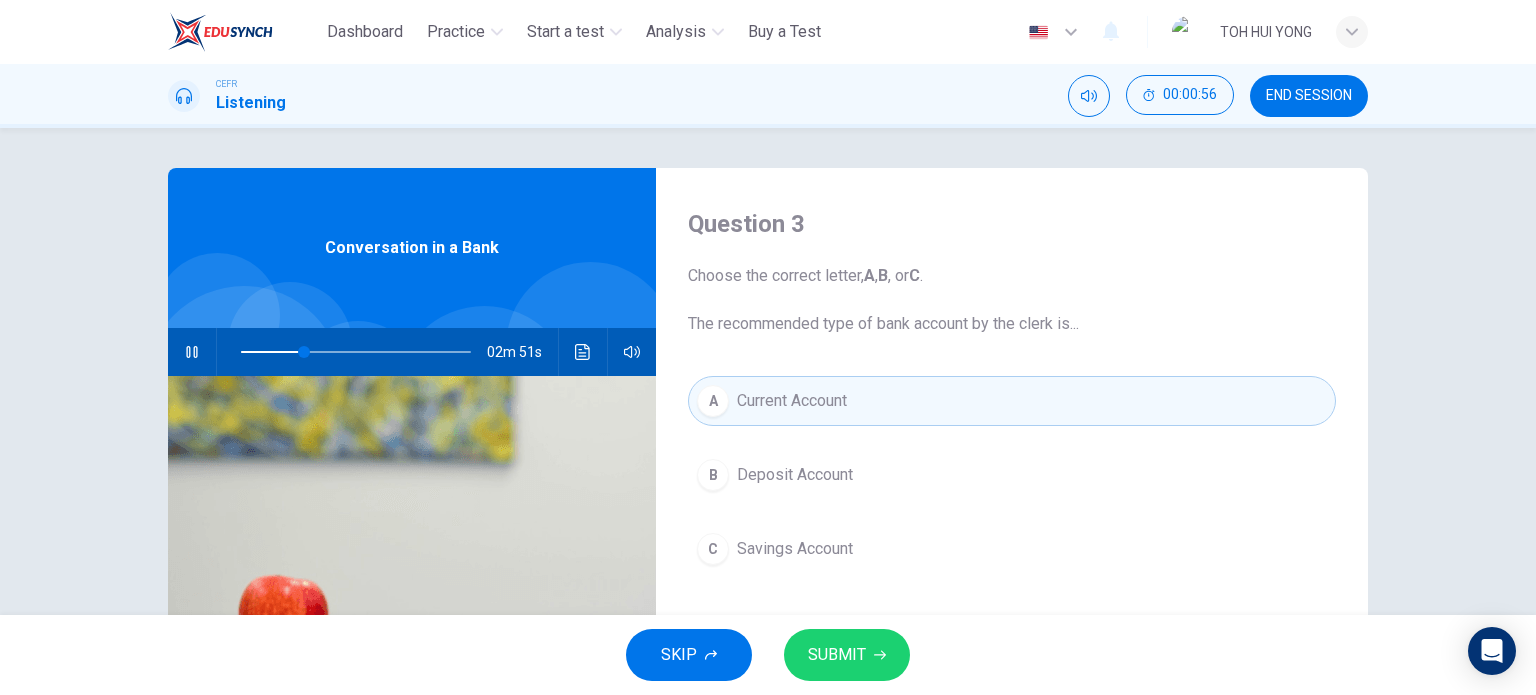 drag, startPoint x: 873, startPoint y: 653, endPoint x: 895, endPoint y: 632, distance: 30.413813 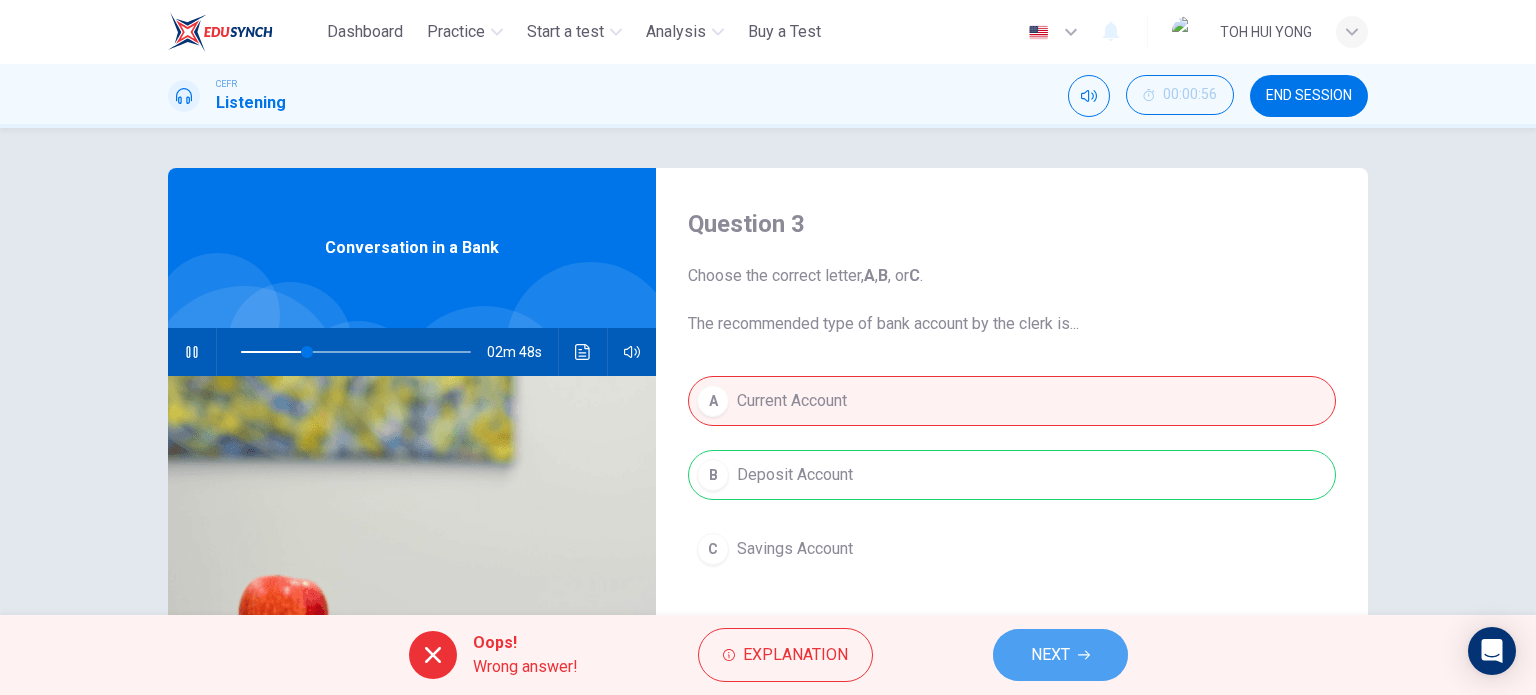click on "NEXT" at bounding box center [1060, 655] 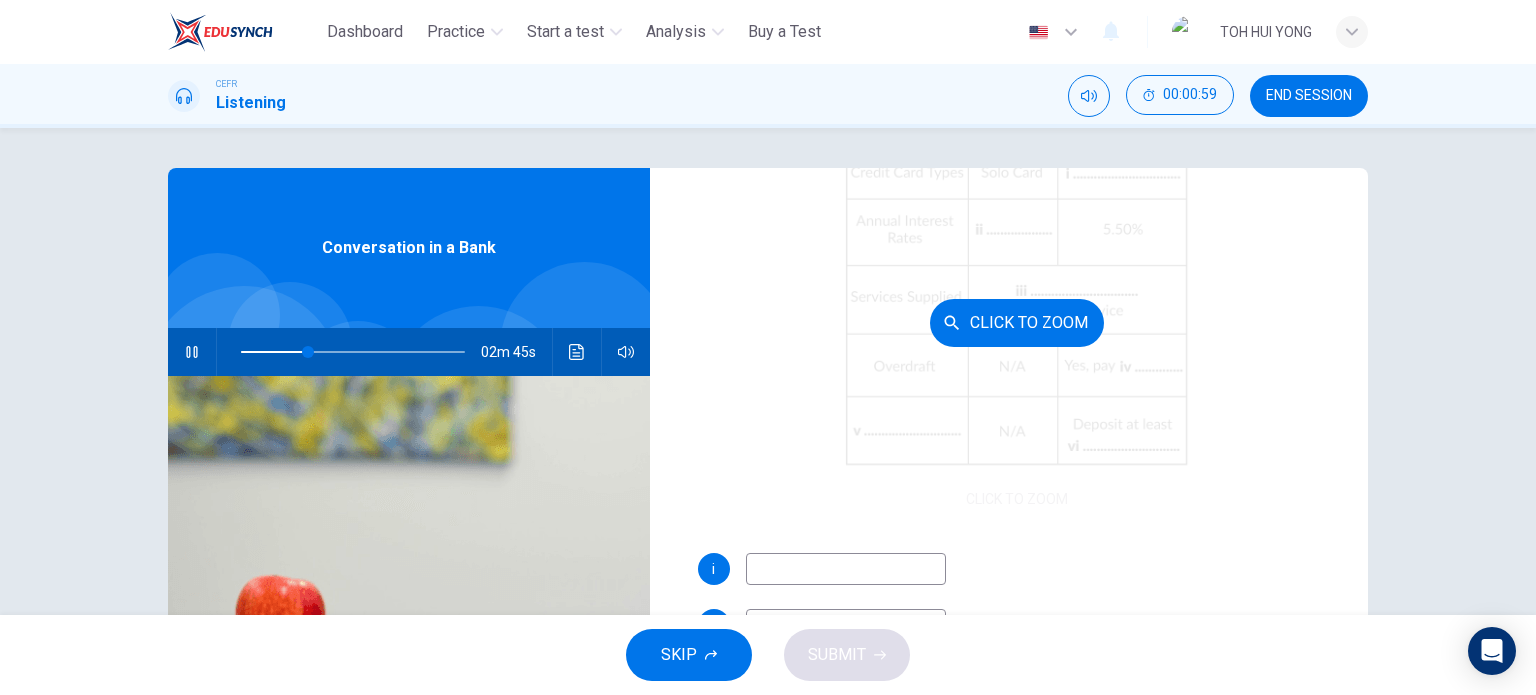 scroll, scrollTop: 285, scrollLeft: 0, axis: vertical 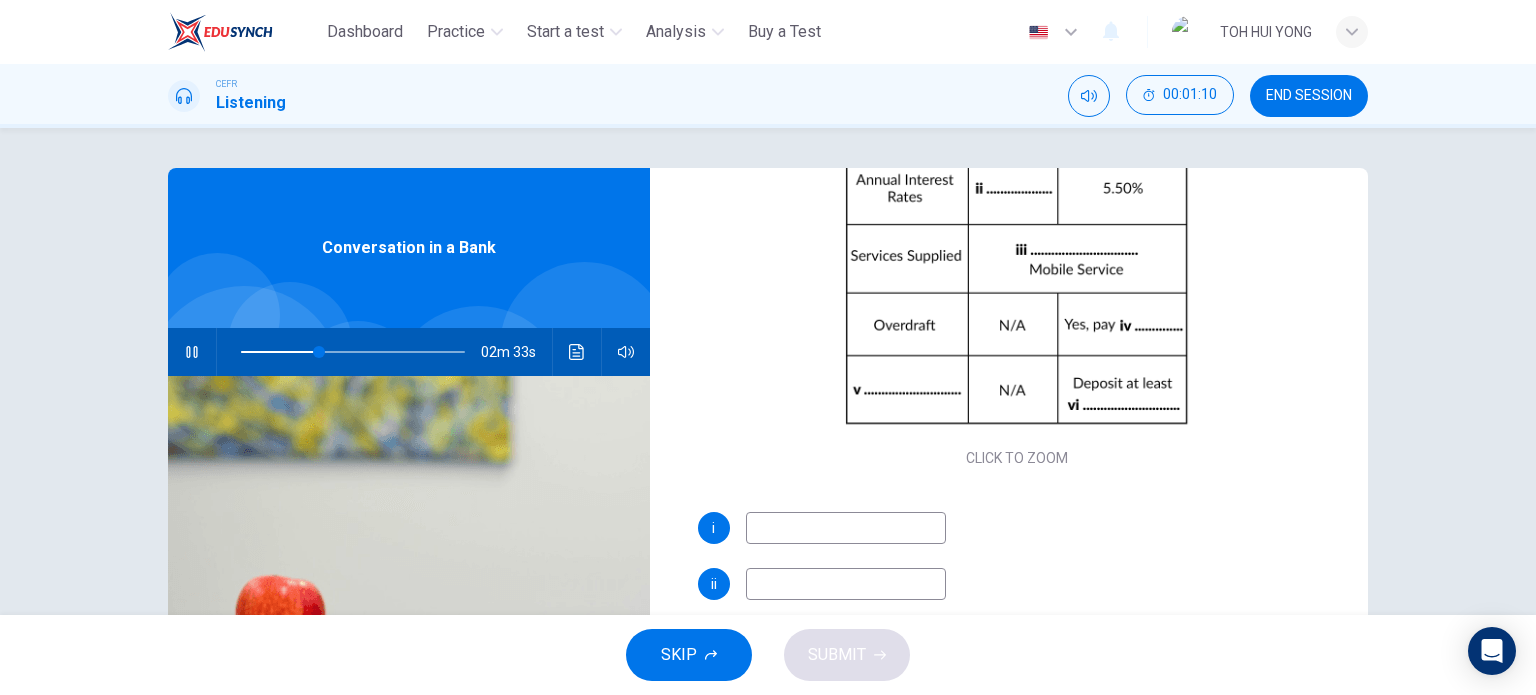 click at bounding box center (846, 528) 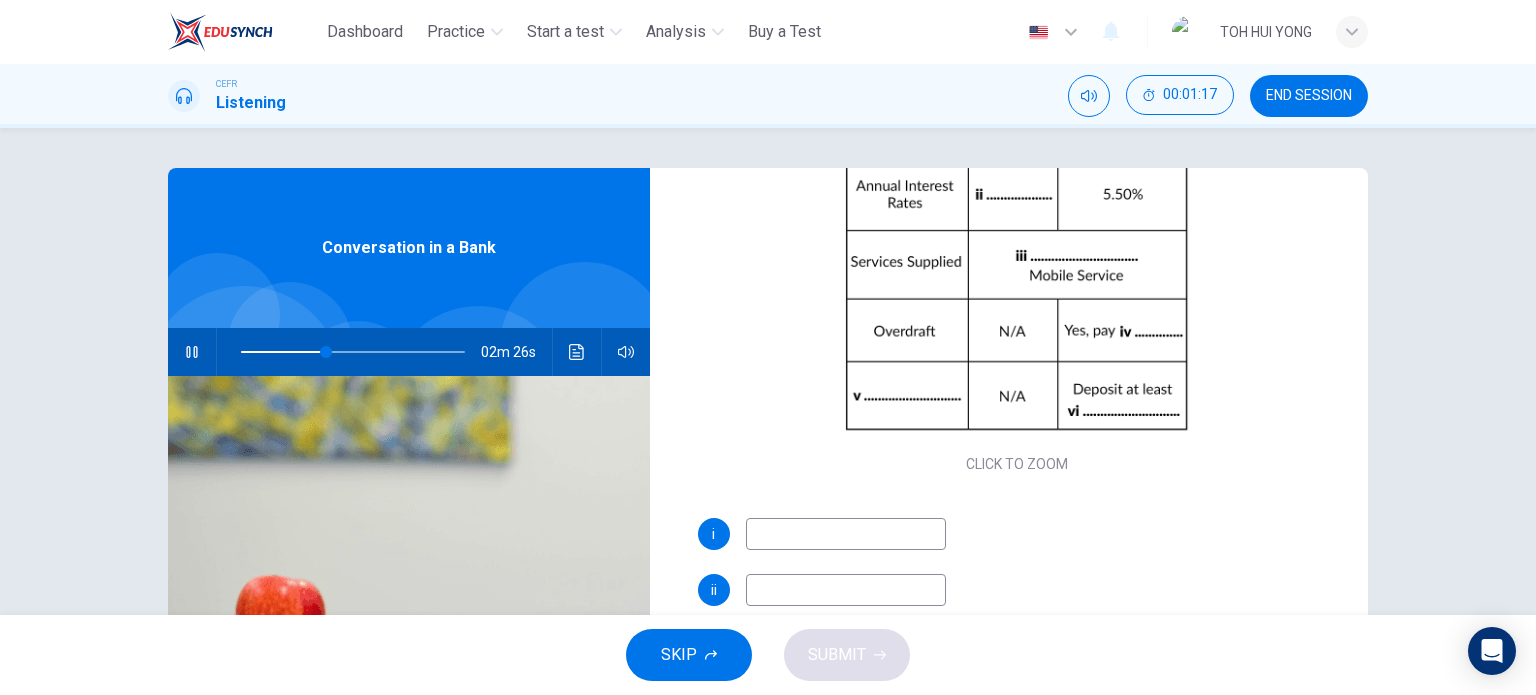 scroll, scrollTop: 285, scrollLeft: 0, axis: vertical 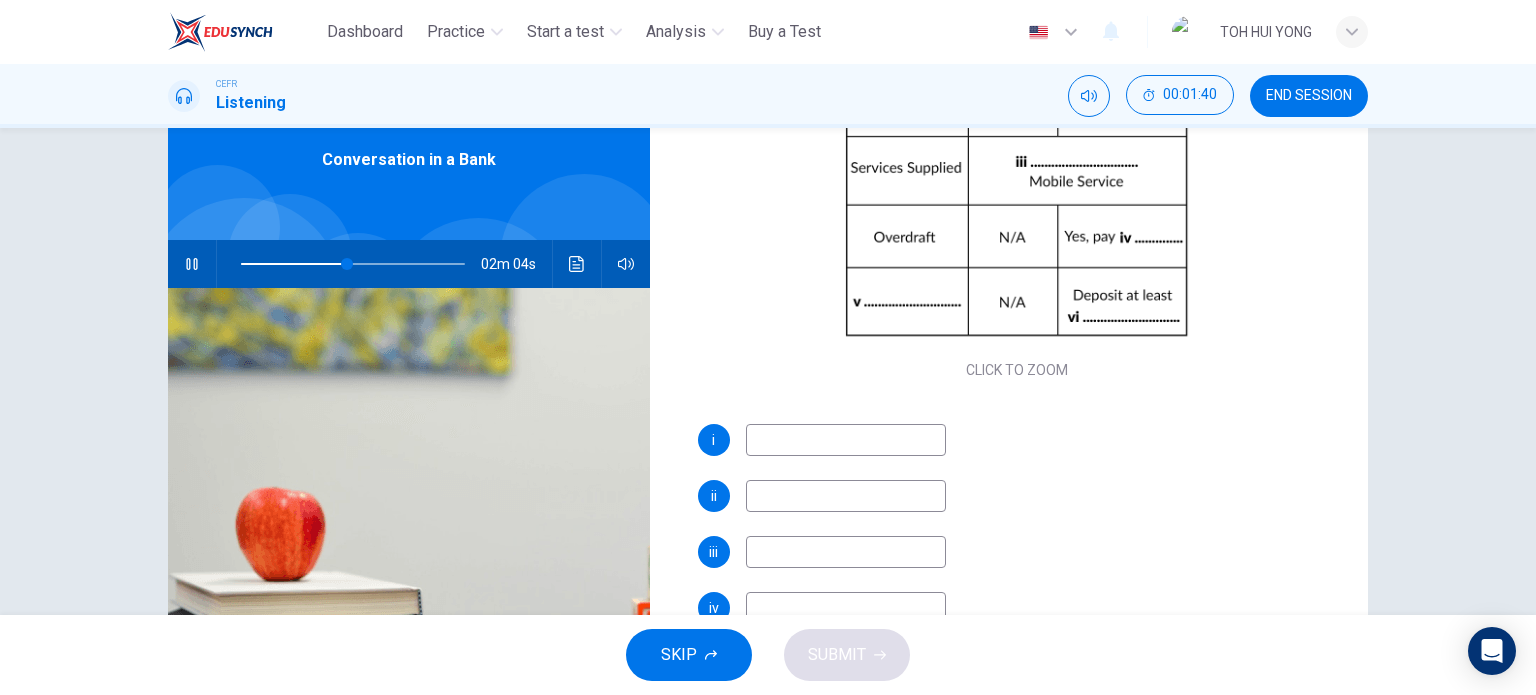 click at bounding box center (846, 440) 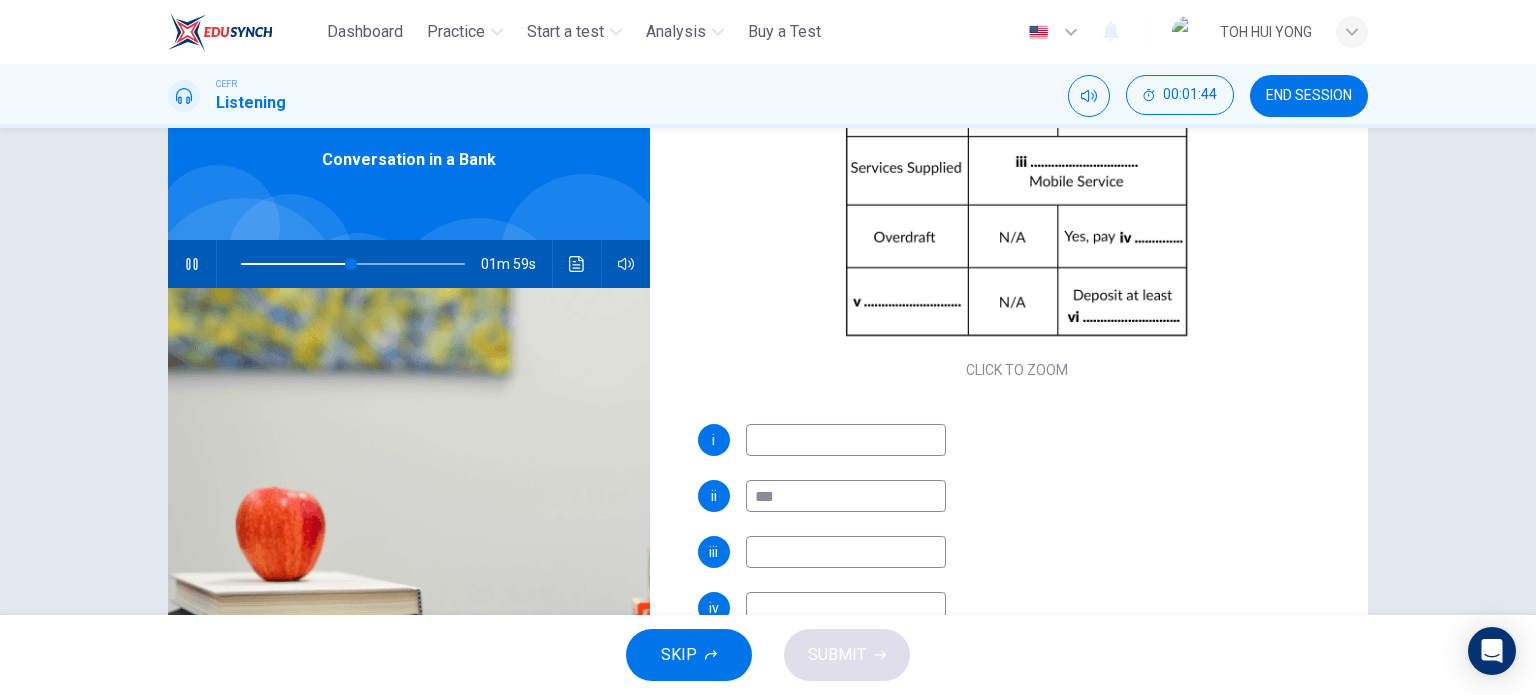 type on "***" 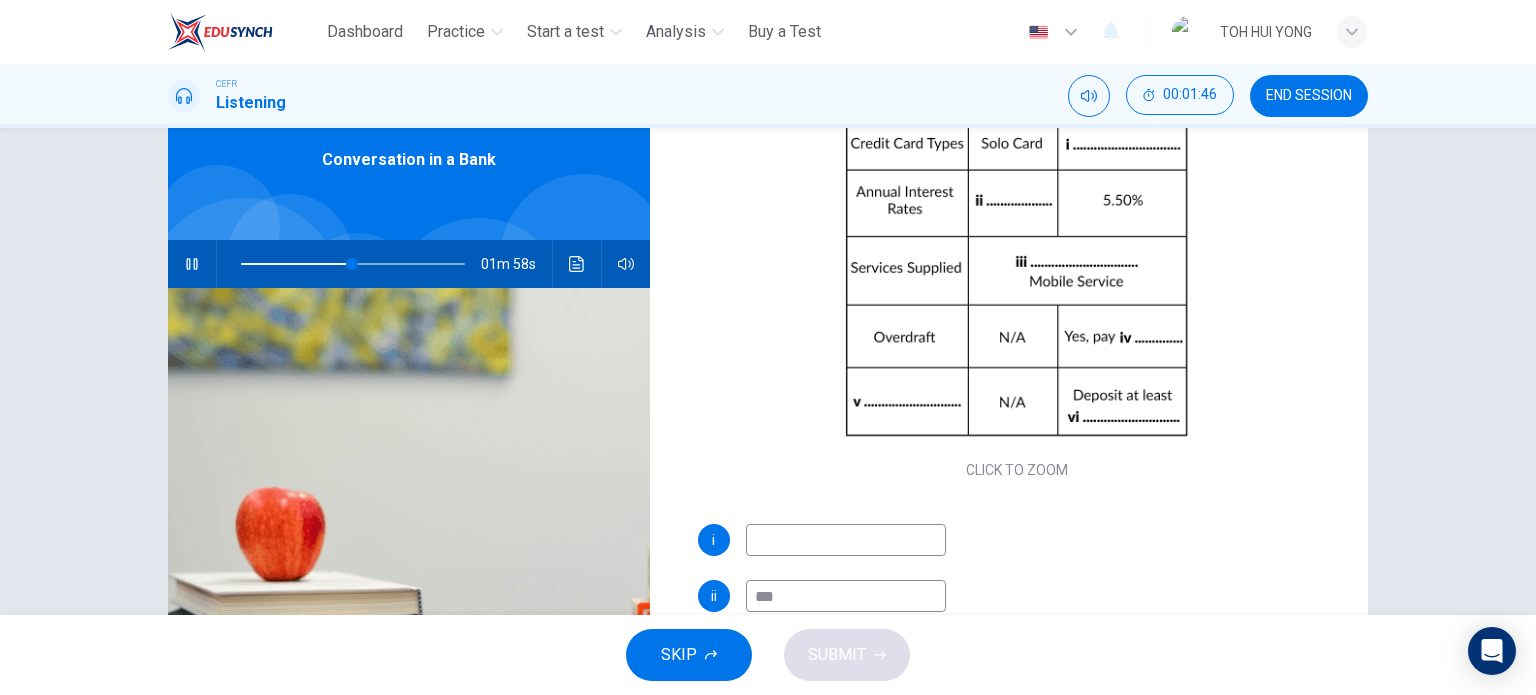 scroll, scrollTop: 285, scrollLeft: 0, axis: vertical 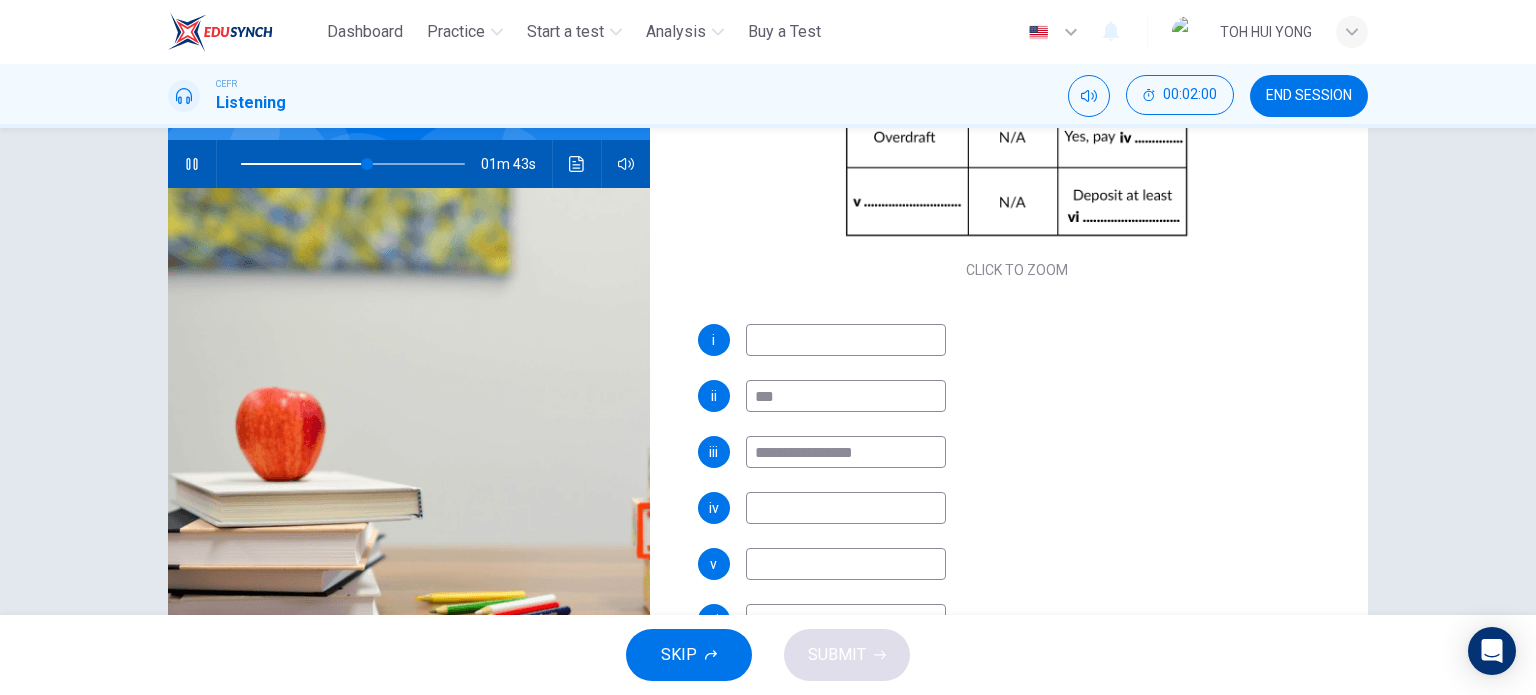 type on "**********" 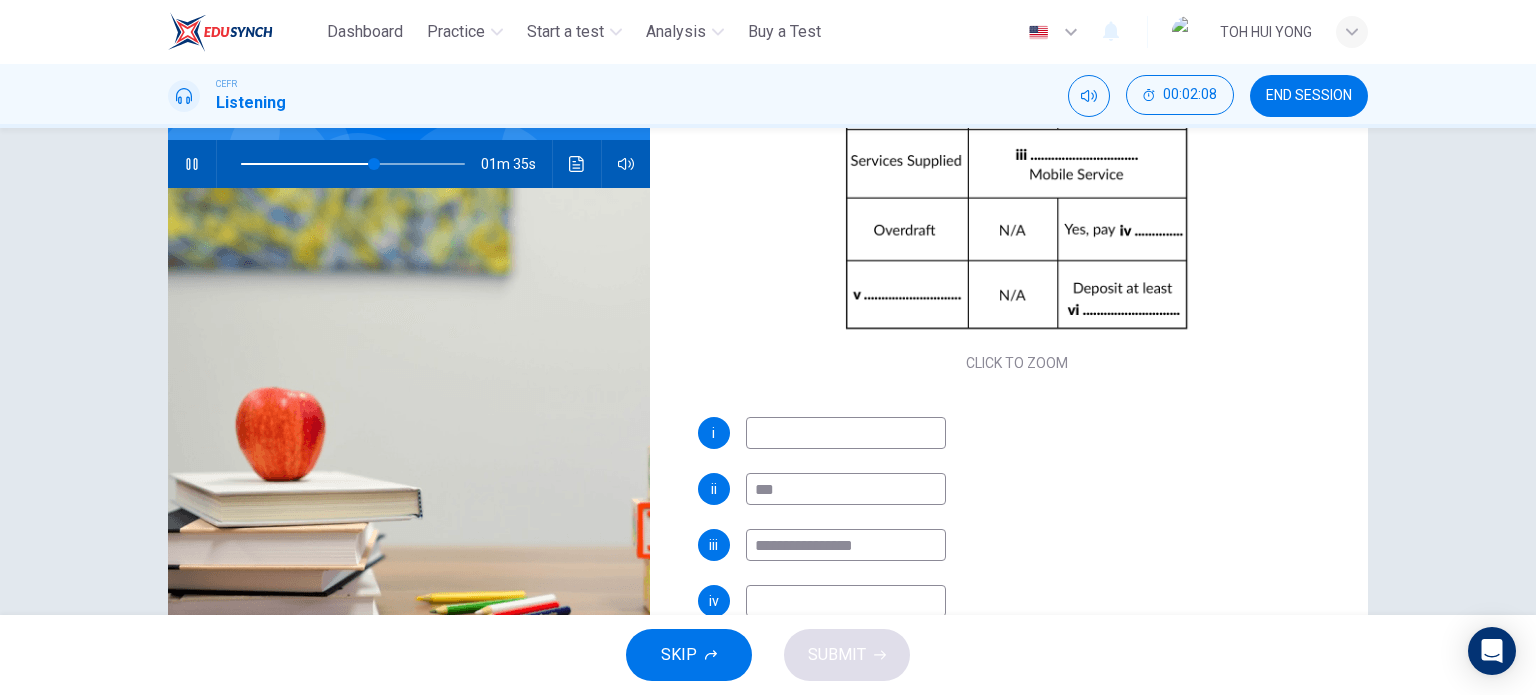 scroll, scrollTop: 185, scrollLeft: 0, axis: vertical 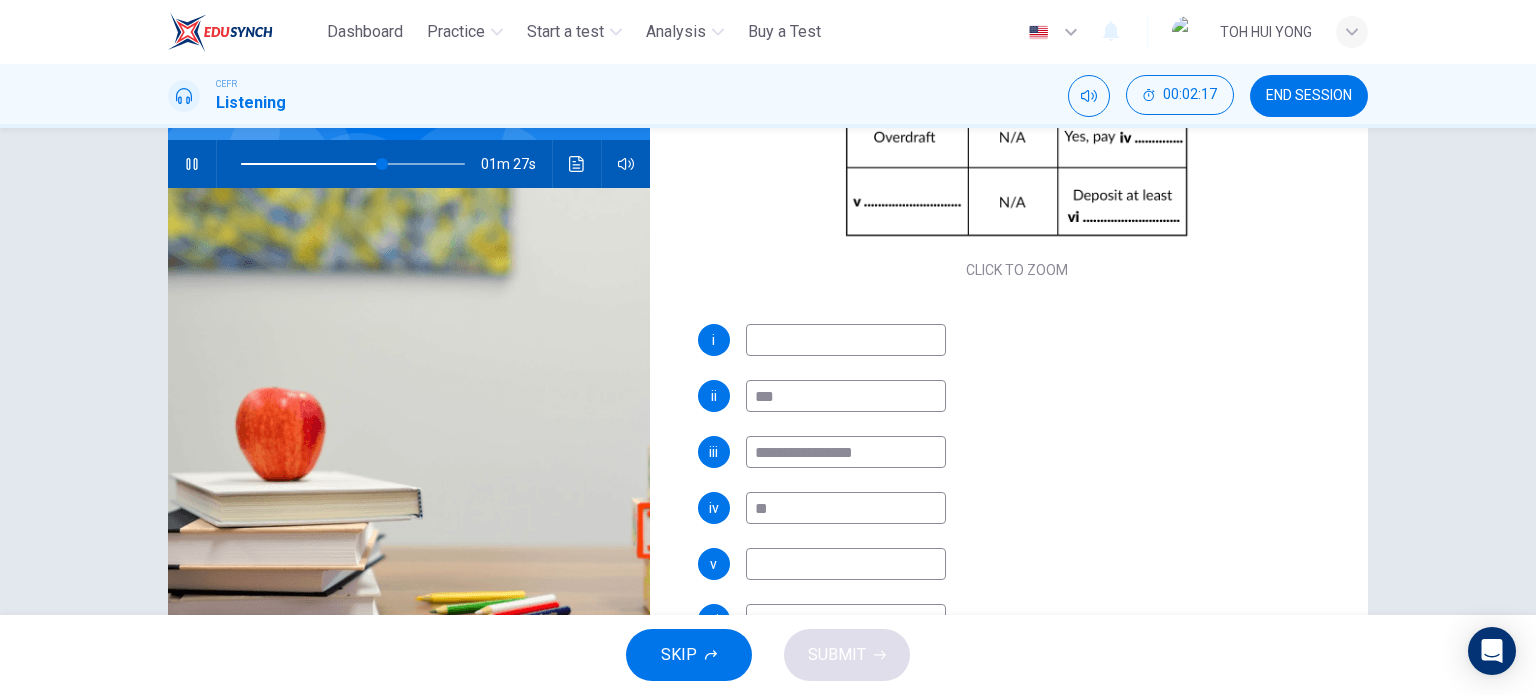 drag, startPoint x: 784, startPoint y: 503, endPoint x: 738, endPoint y: 503, distance: 46 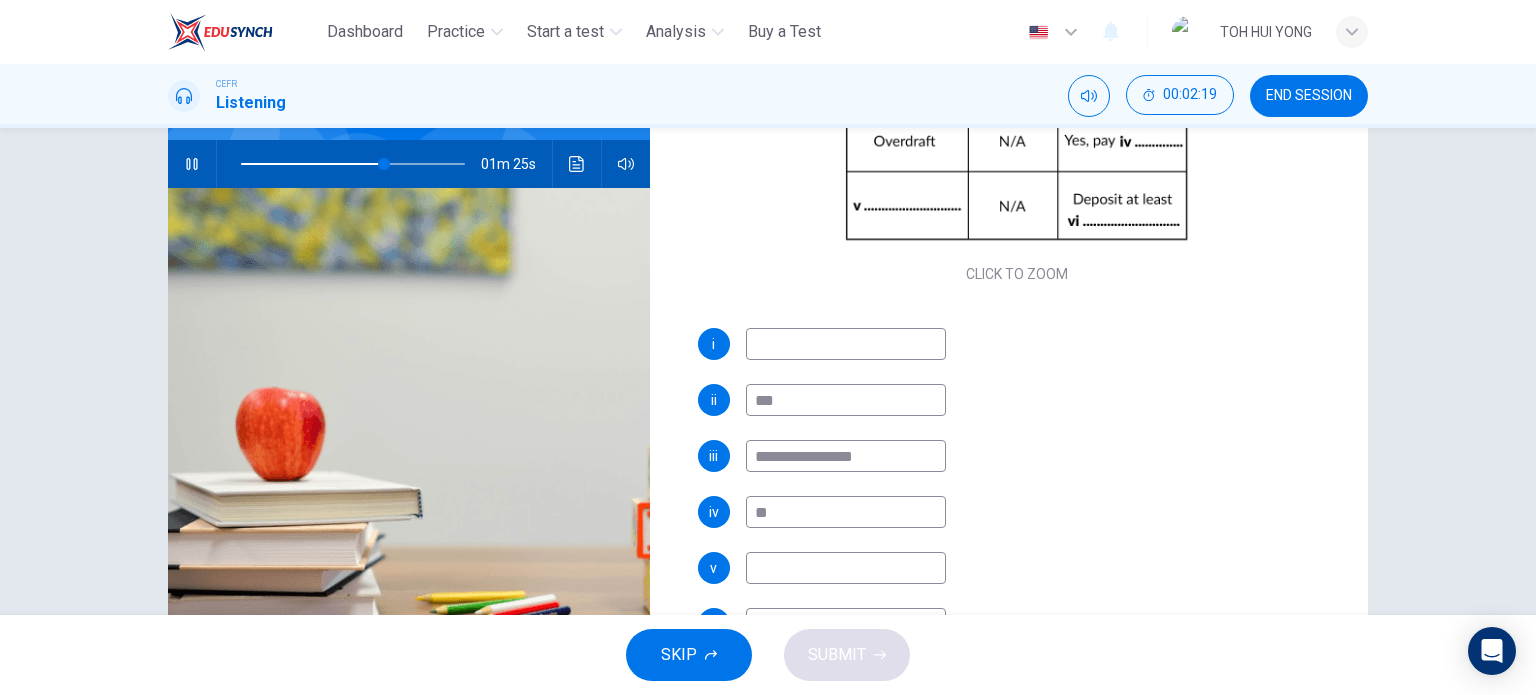 scroll, scrollTop: 285, scrollLeft: 0, axis: vertical 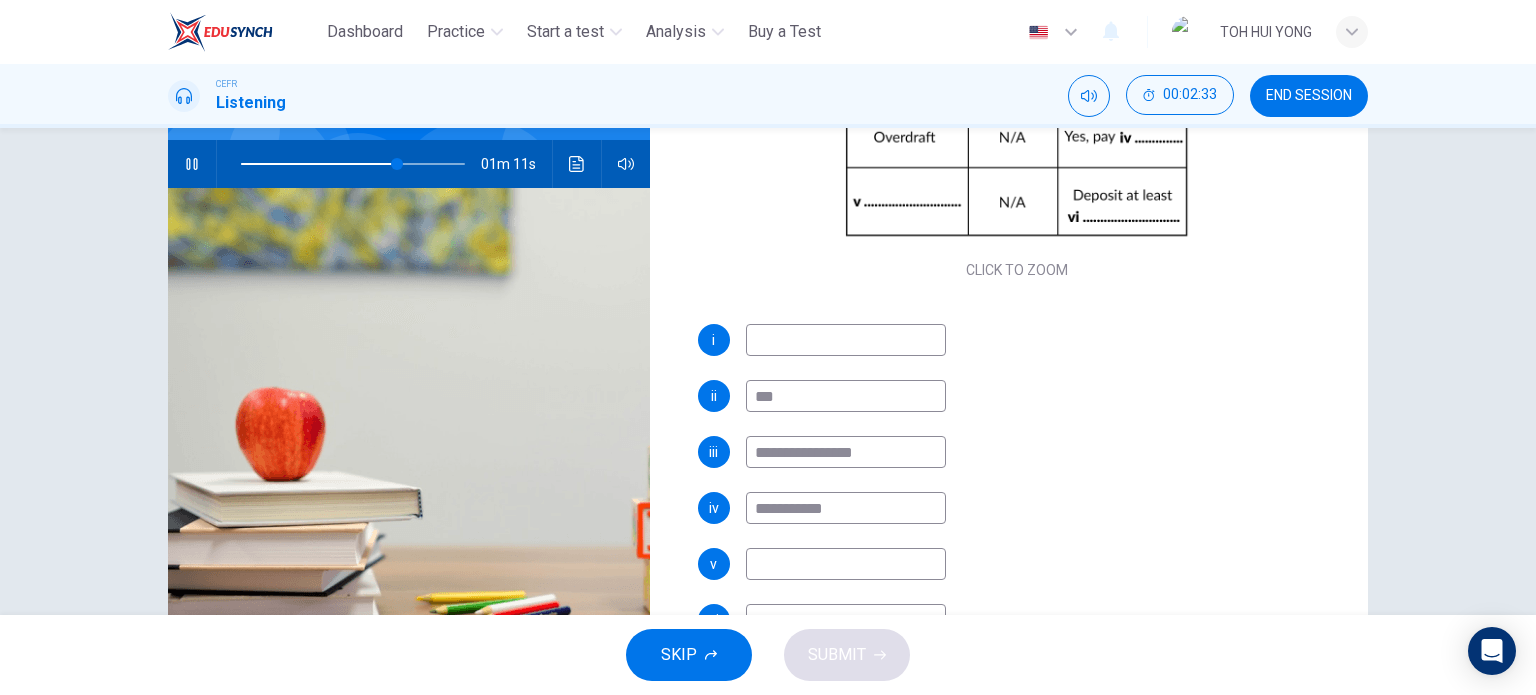drag, startPoint x: 820, startPoint y: 511, endPoint x: 772, endPoint y: 491, distance: 52 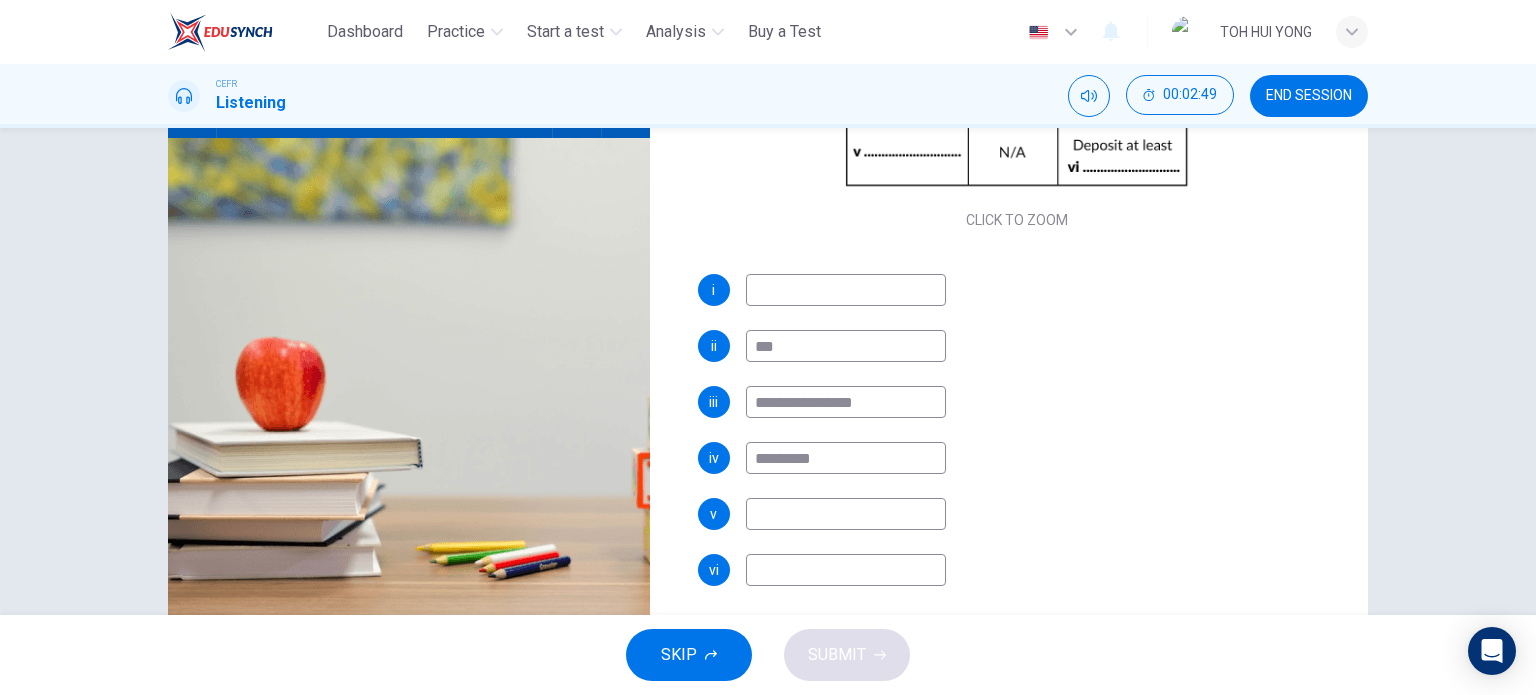 scroll, scrollTop: 288, scrollLeft: 0, axis: vertical 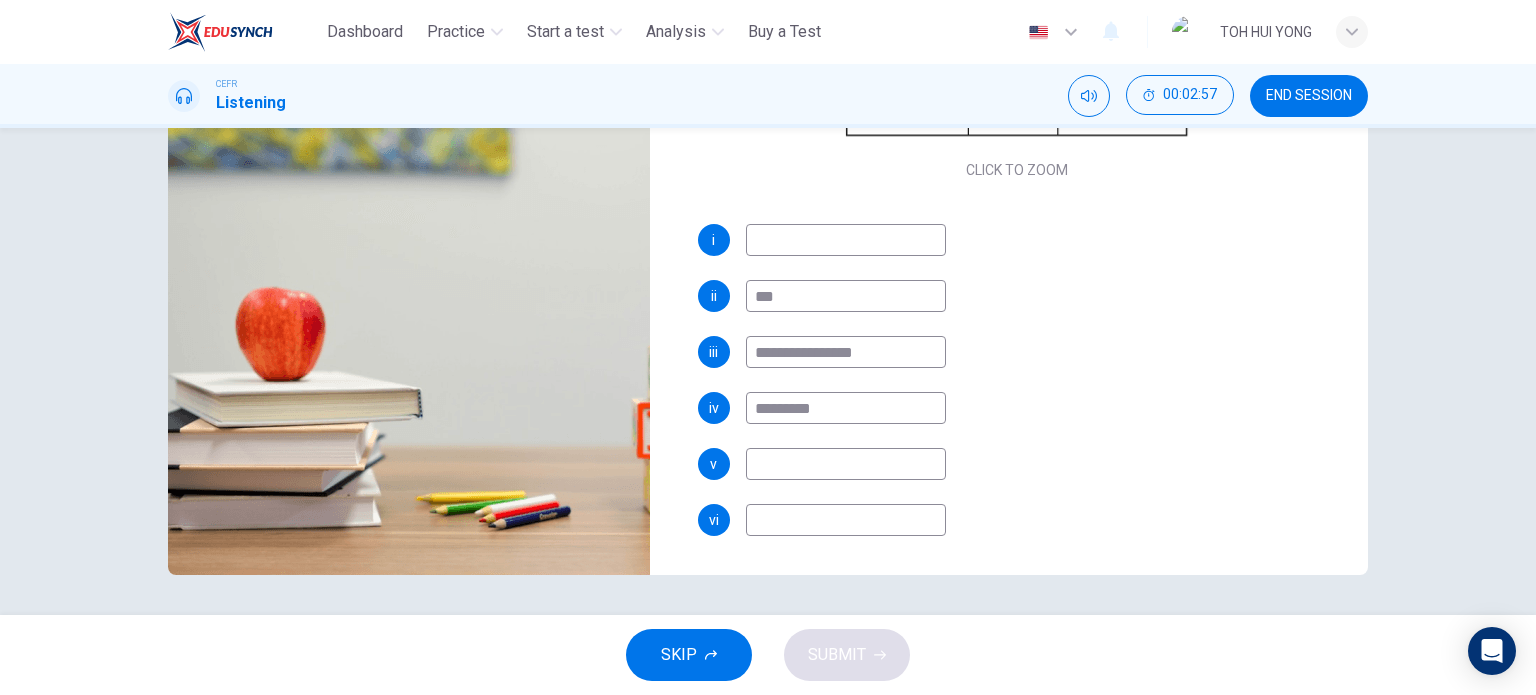 type on "*********" 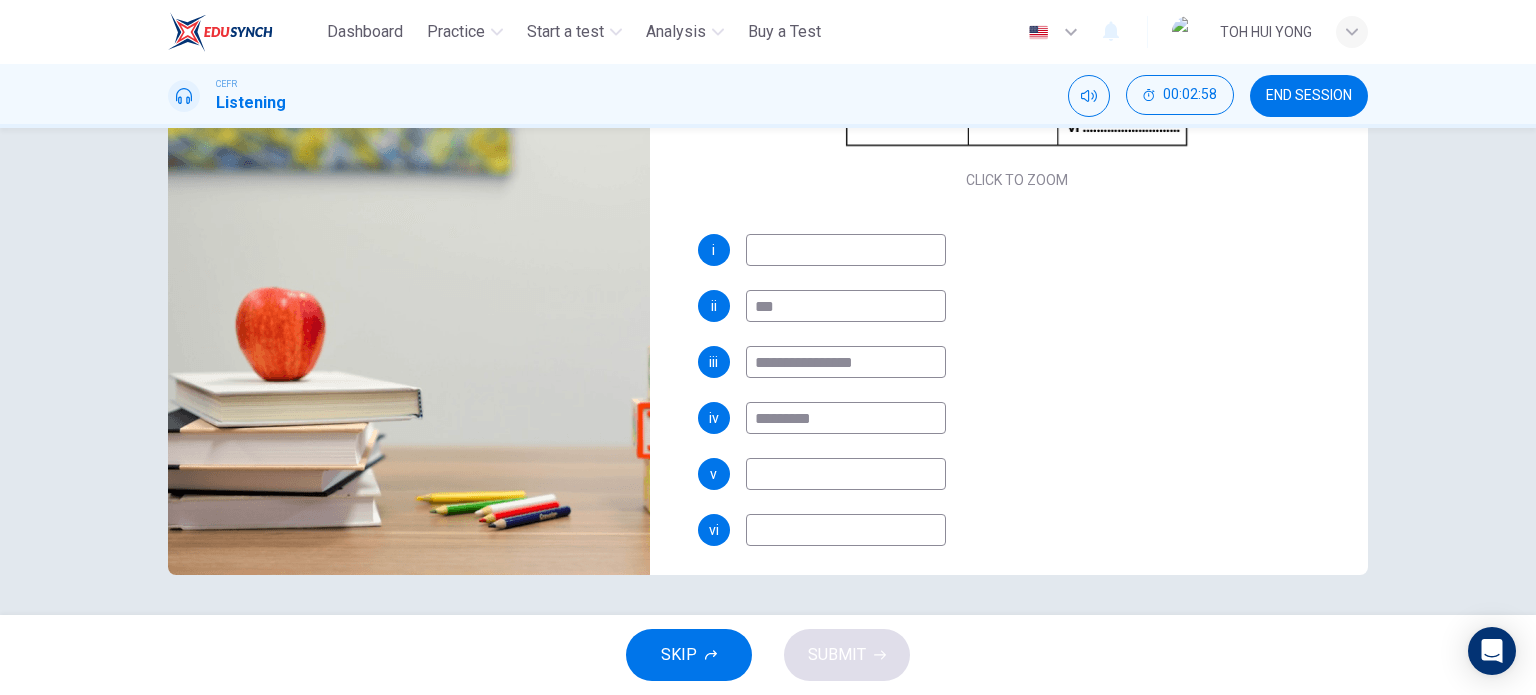 scroll, scrollTop: 285, scrollLeft: 0, axis: vertical 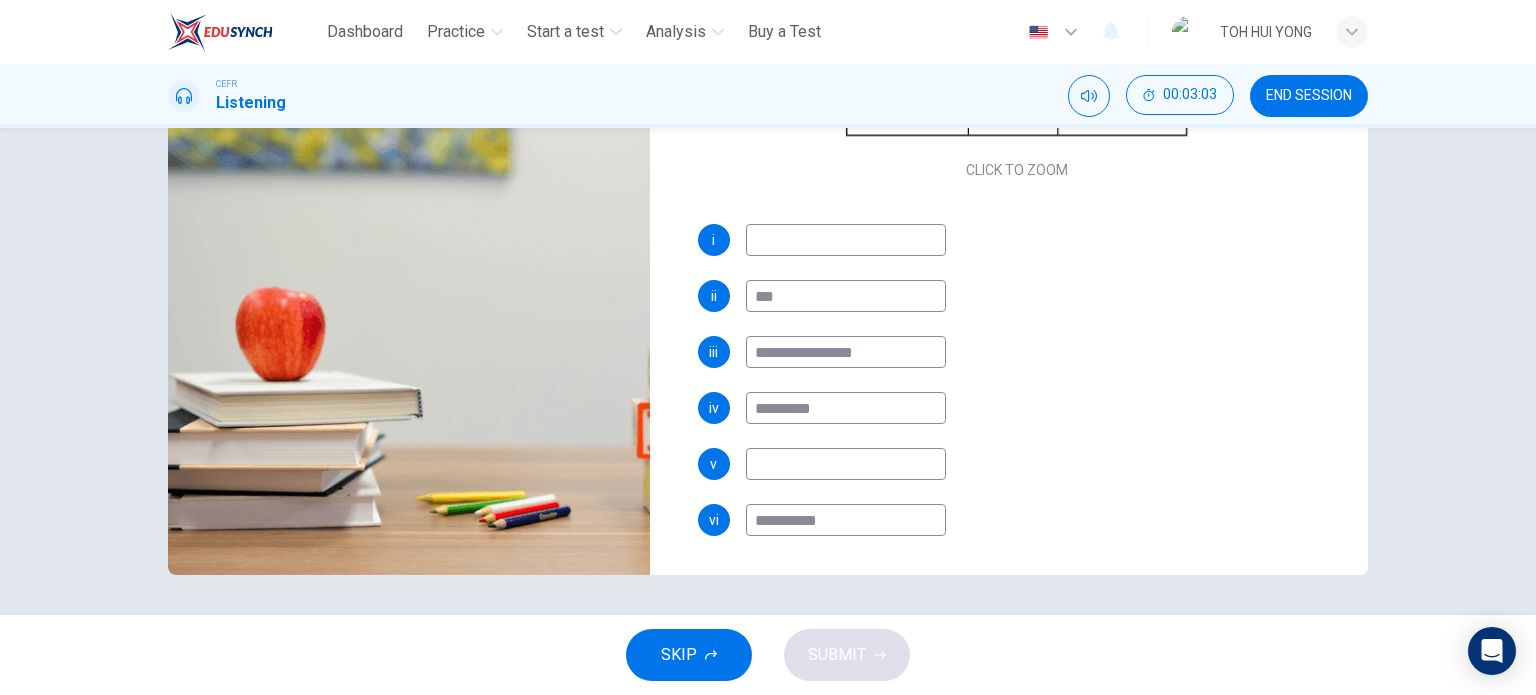 type on "**********" 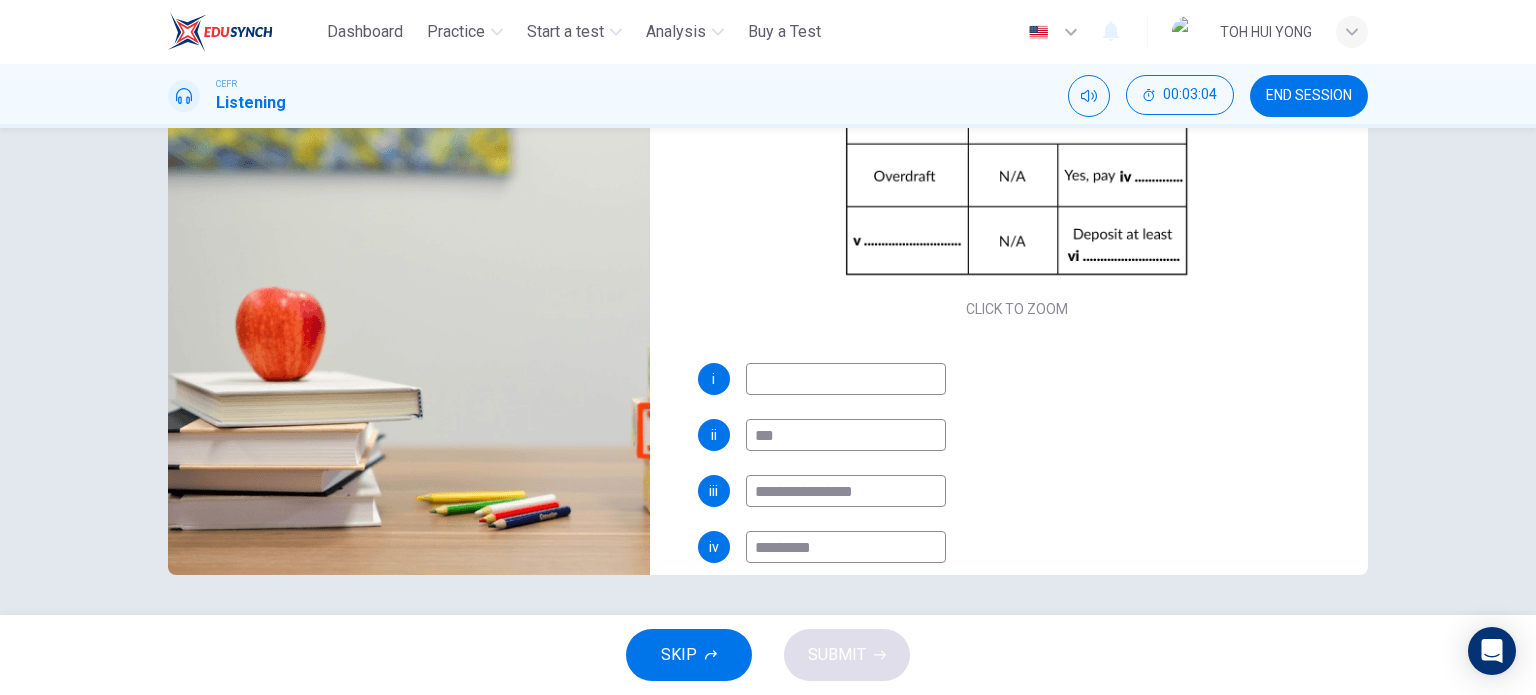scroll, scrollTop: 0, scrollLeft: 0, axis: both 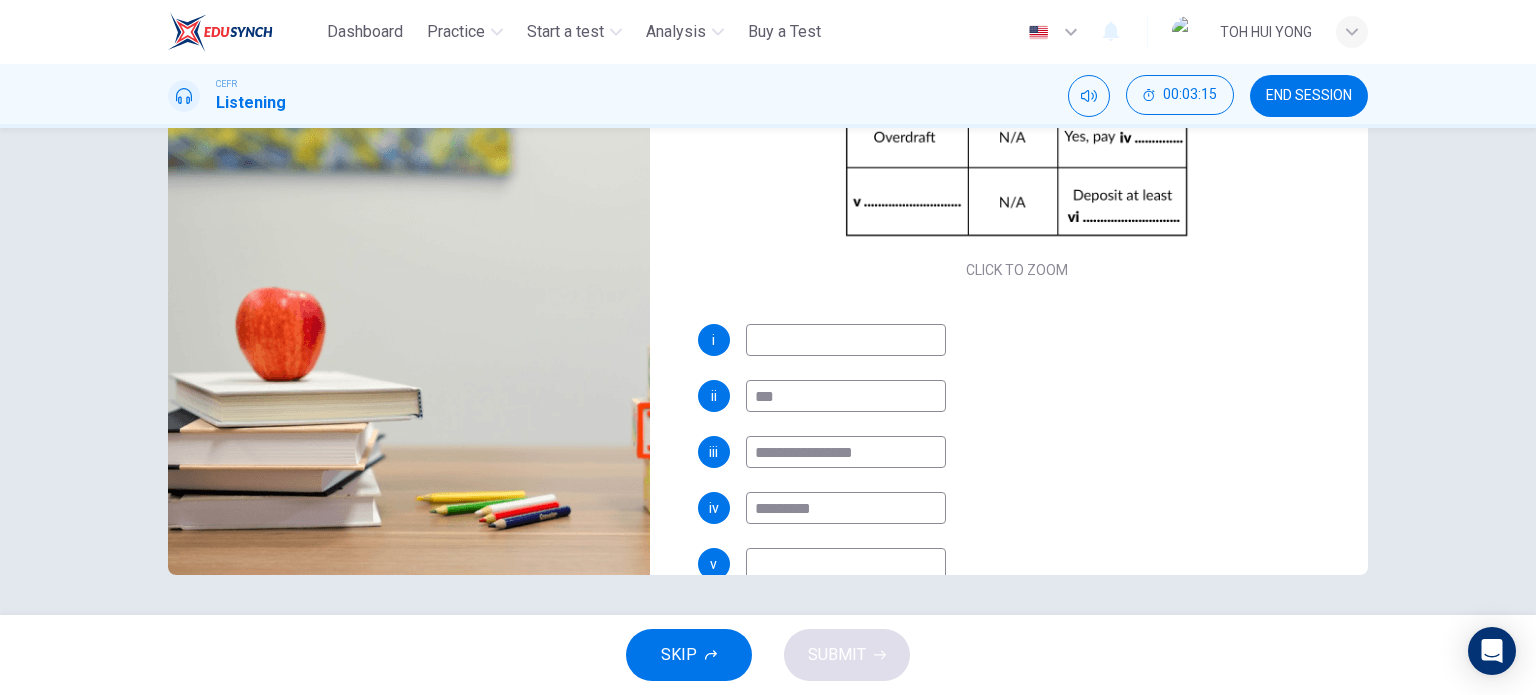 click on "SKIP" at bounding box center [679, 655] 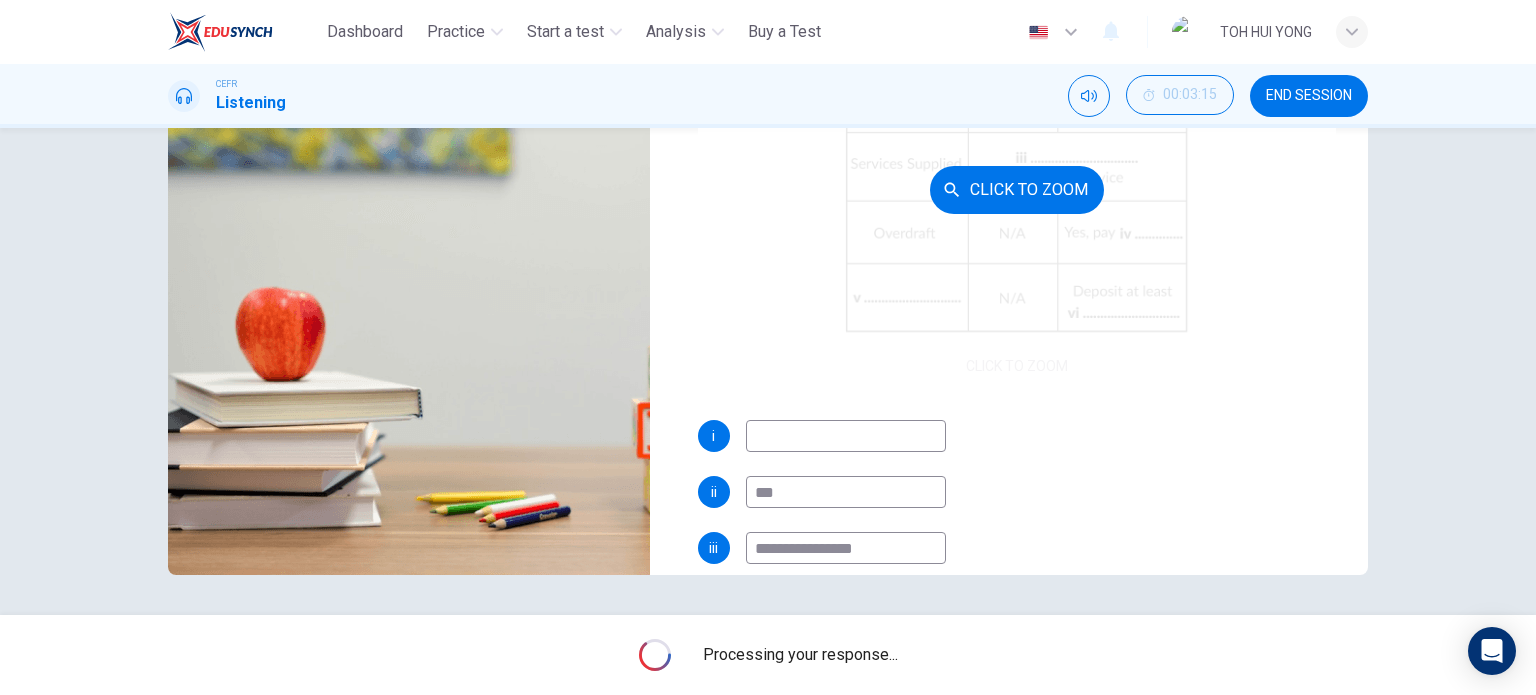 scroll, scrollTop: 0, scrollLeft: 0, axis: both 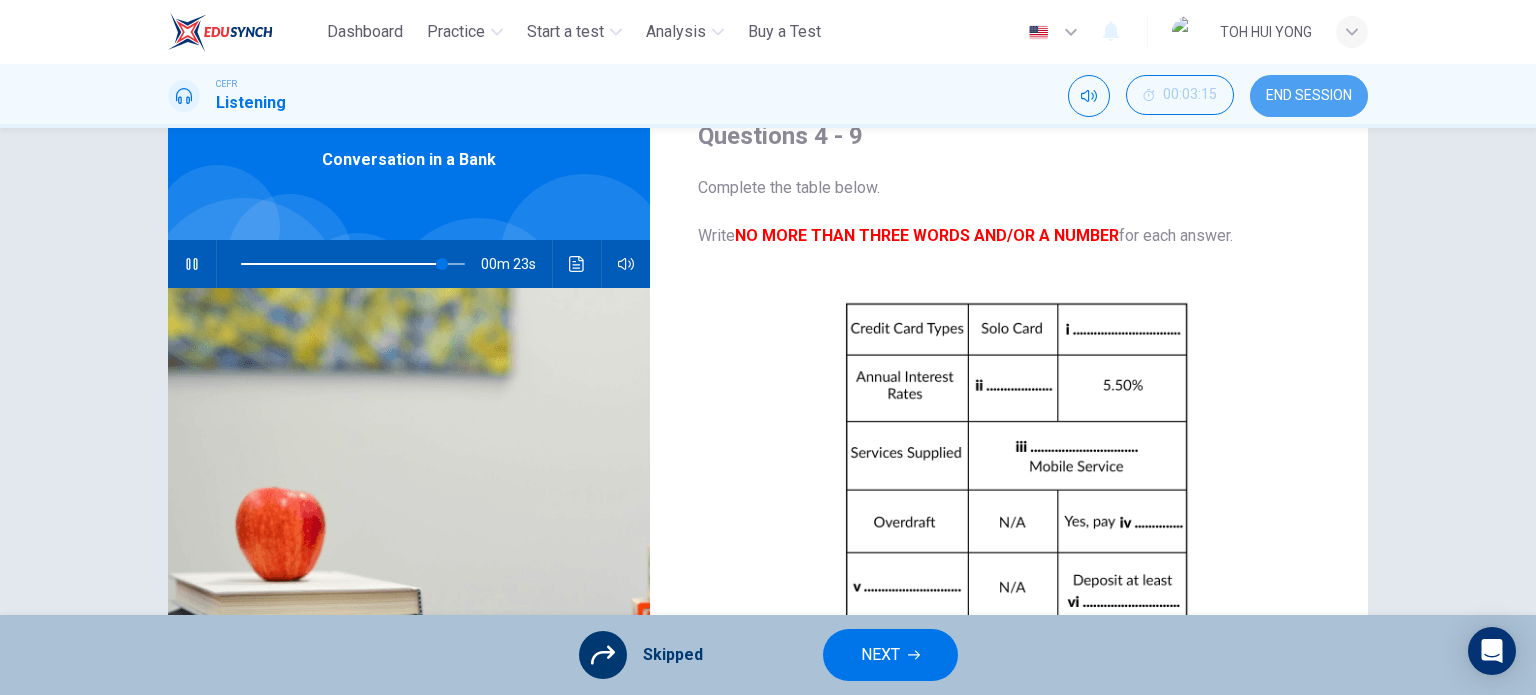 click on "END SESSION" at bounding box center [1309, 96] 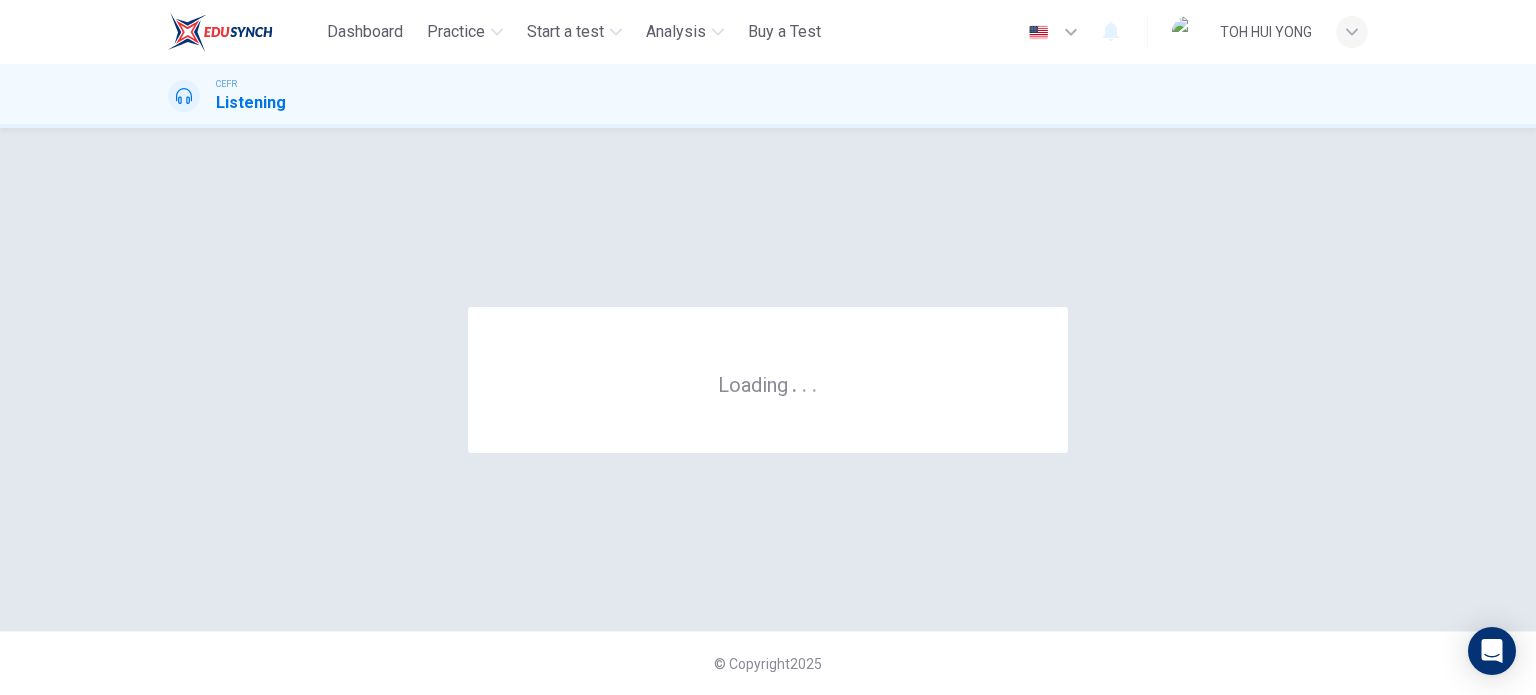 scroll, scrollTop: 0, scrollLeft: 0, axis: both 